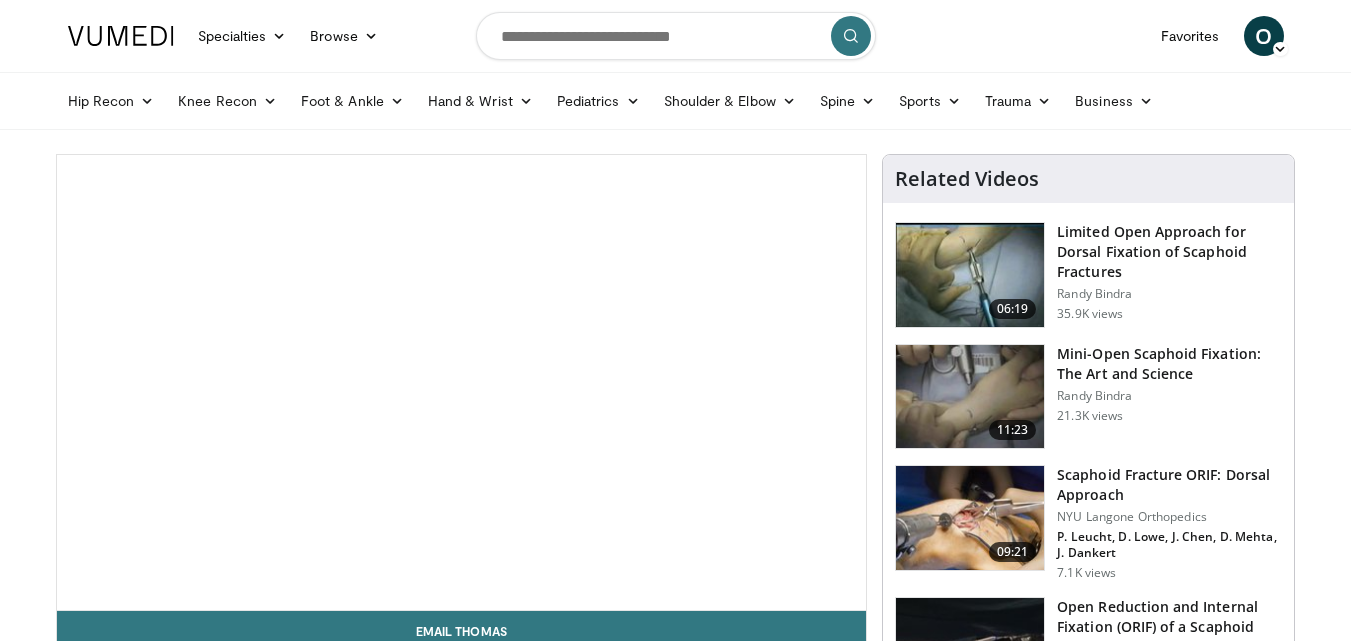 scroll, scrollTop: 0, scrollLeft: 0, axis: both 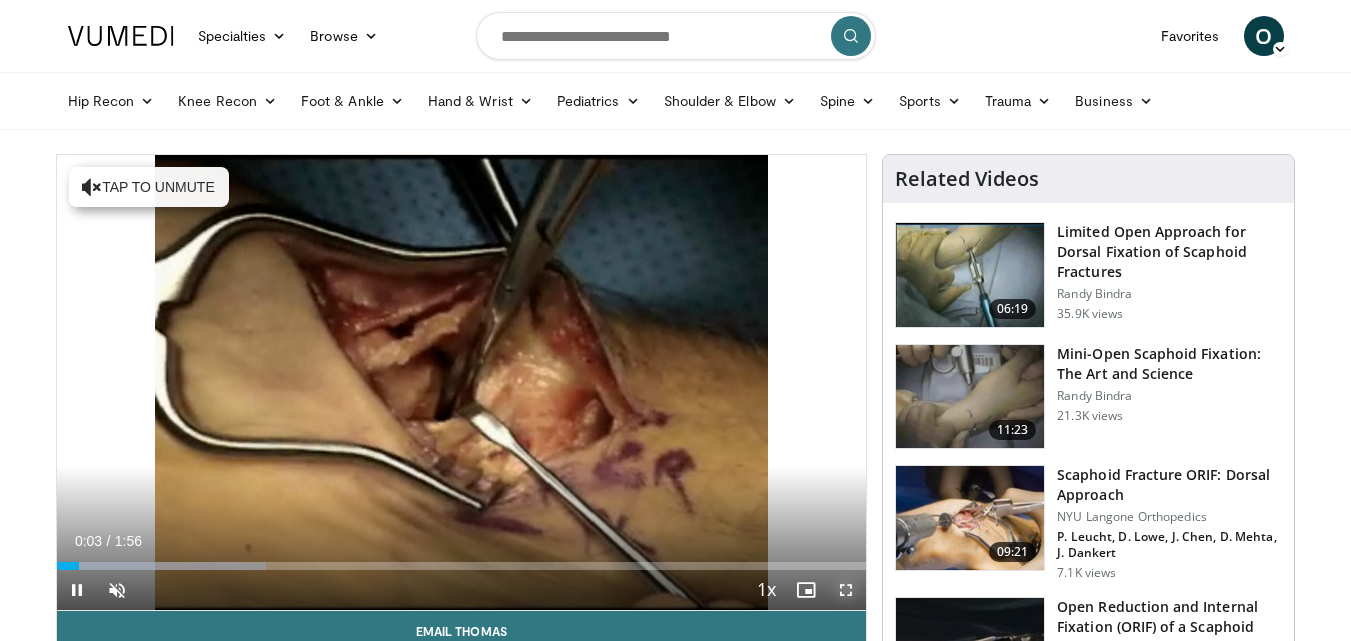 click at bounding box center [846, 590] 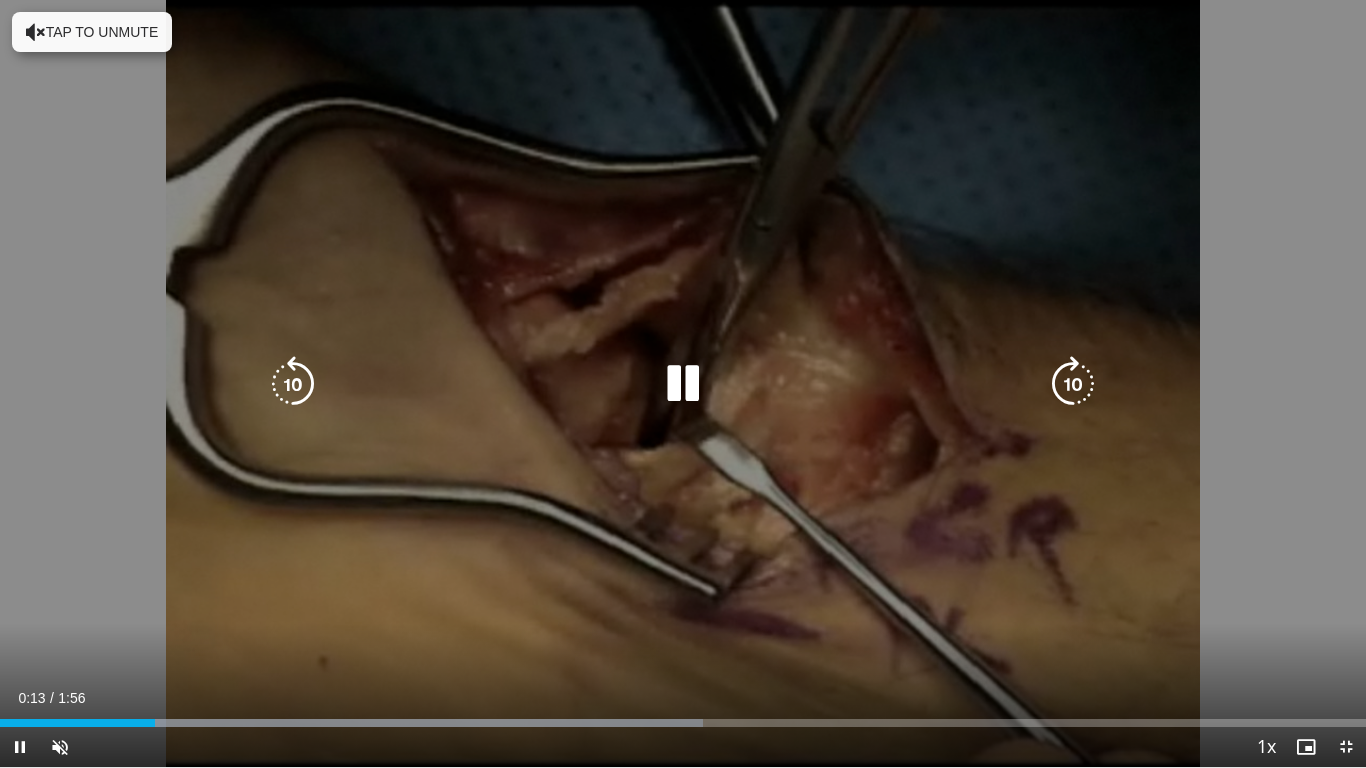 click on "10 seconds
Tap to unmute" at bounding box center (683, 383) 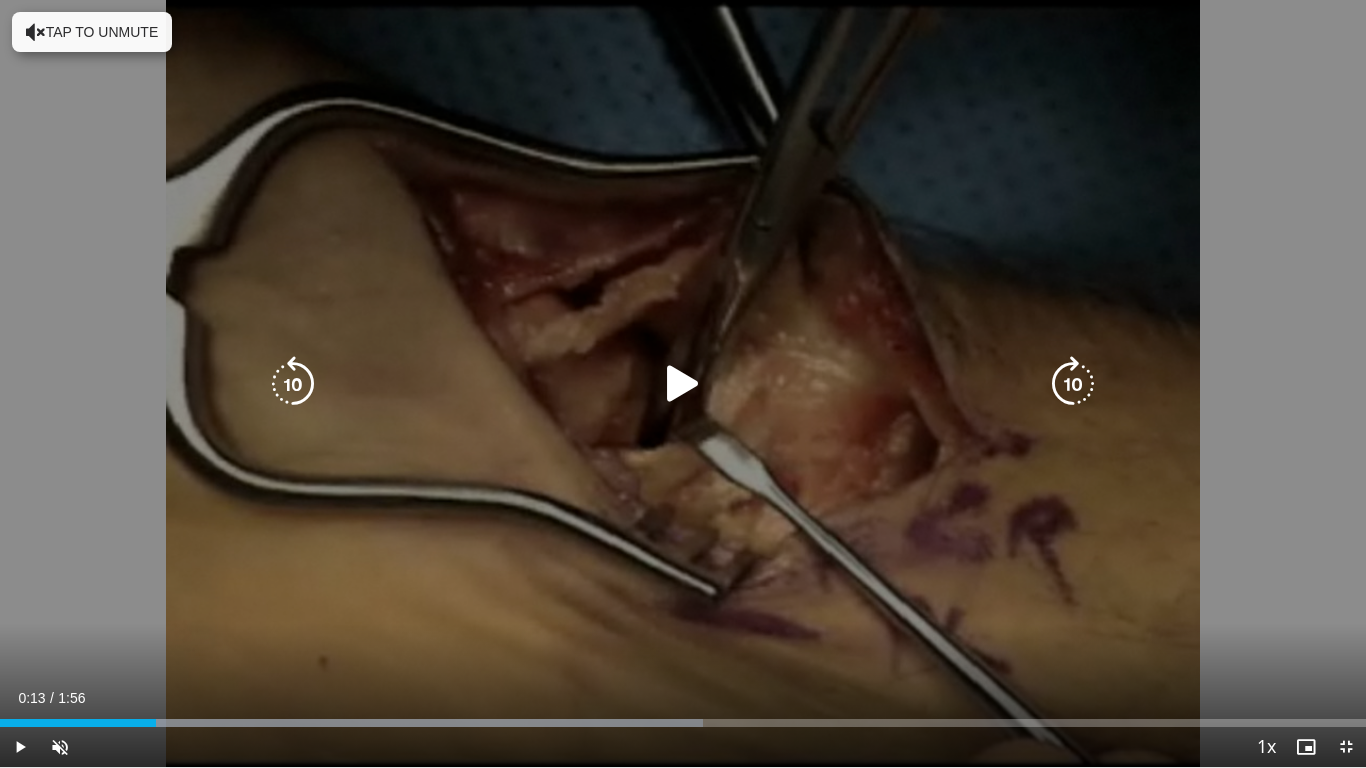 click on "10 seconds
Tap to unmute" at bounding box center [683, 383] 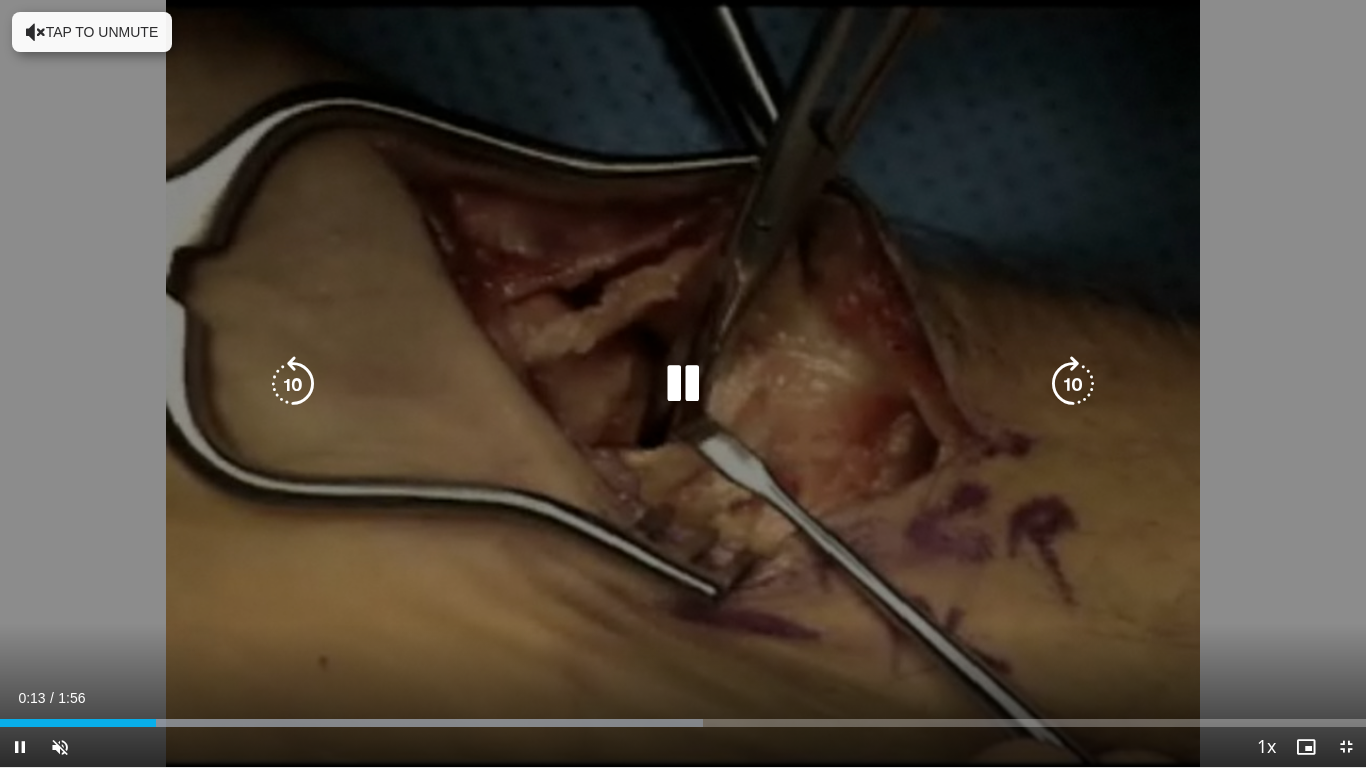 click on "10 seconds
Tap to unmute" at bounding box center (683, 383) 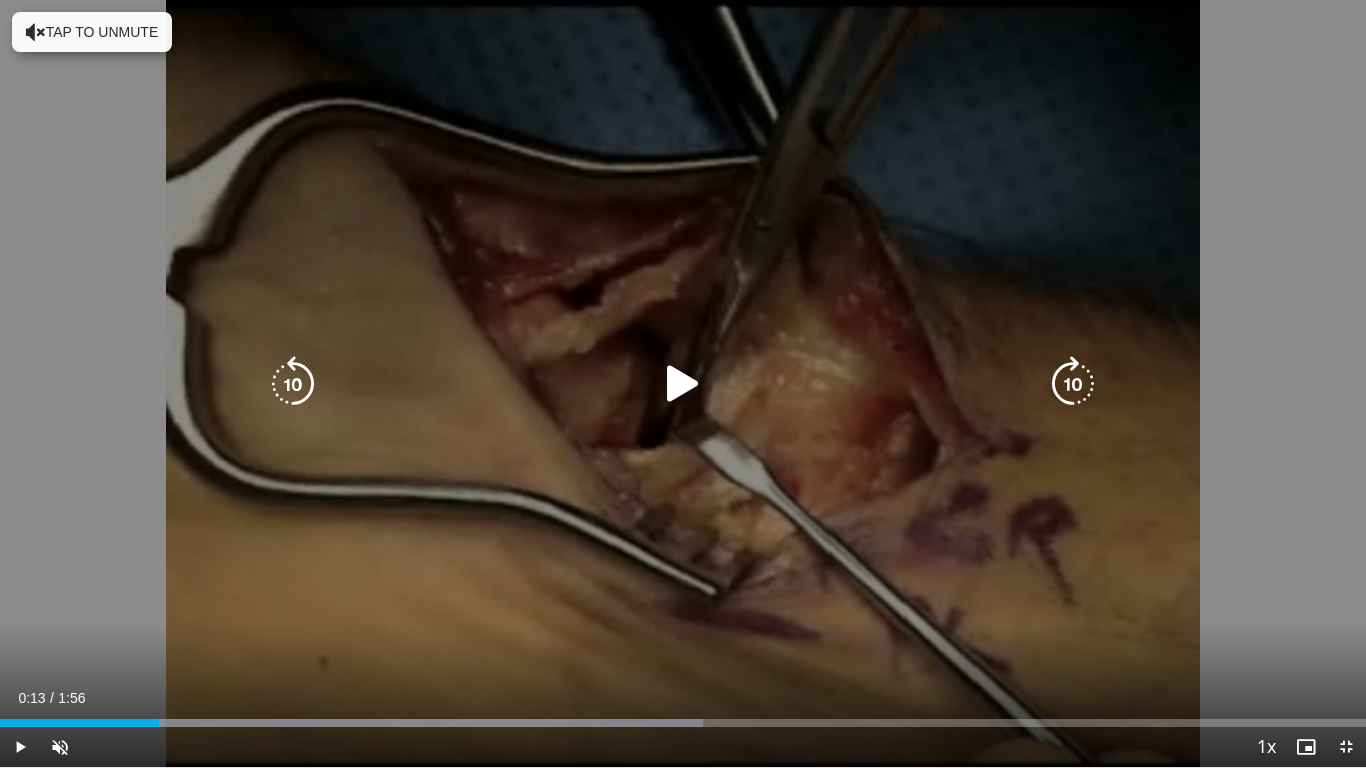 click on "10 seconds
Tap to unmute" at bounding box center (683, 383) 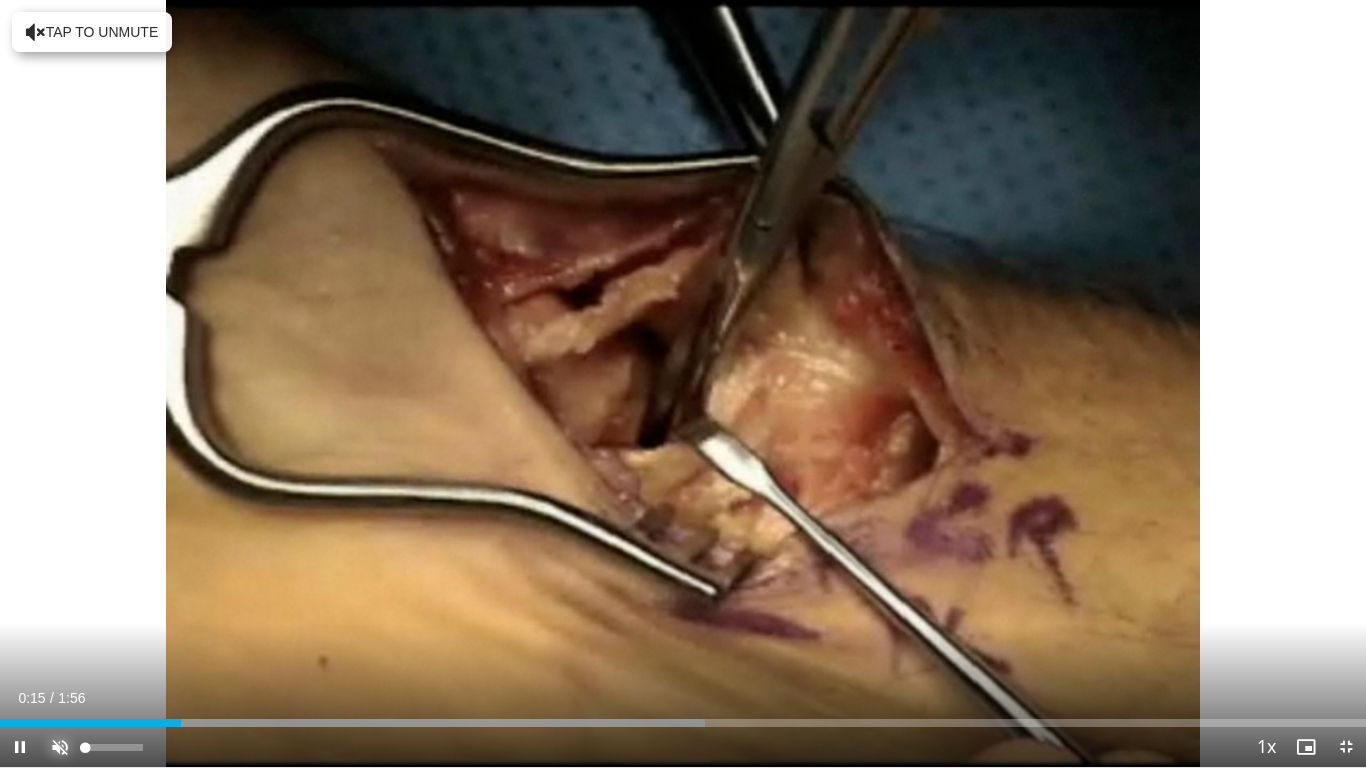 click at bounding box center (60, 747) 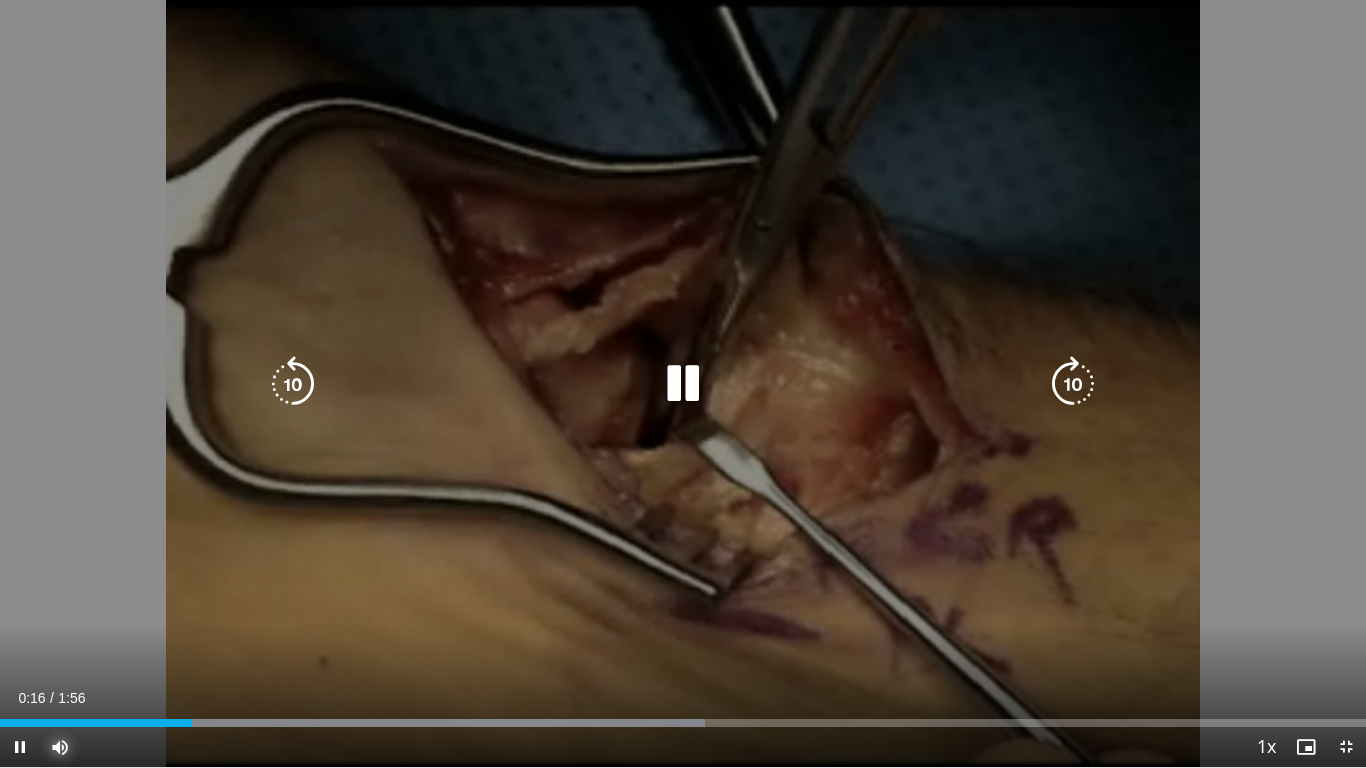 type 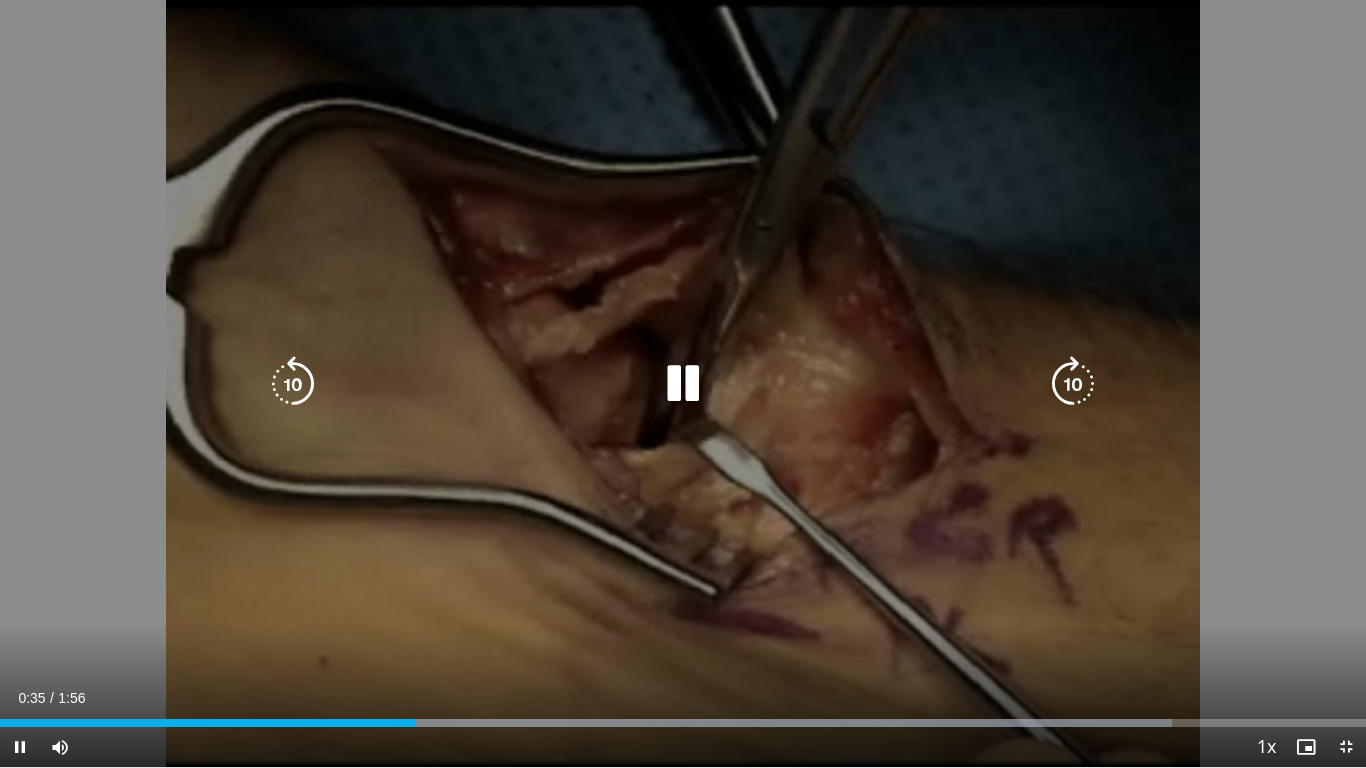 click on "10 seconds
Tap to unmute" at bounding box center [683, 383] 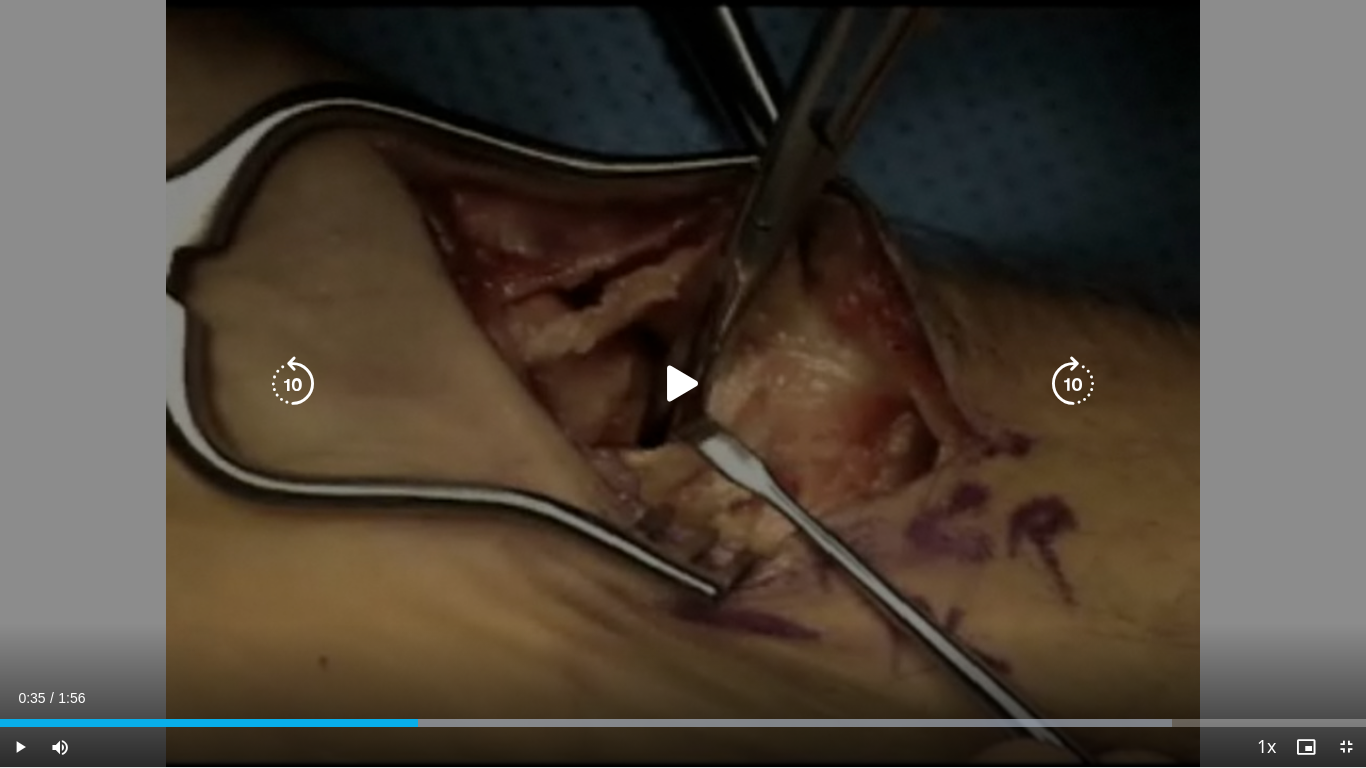 click on "10 seconds
Tap to unmute" at bounding box center (683, 383) 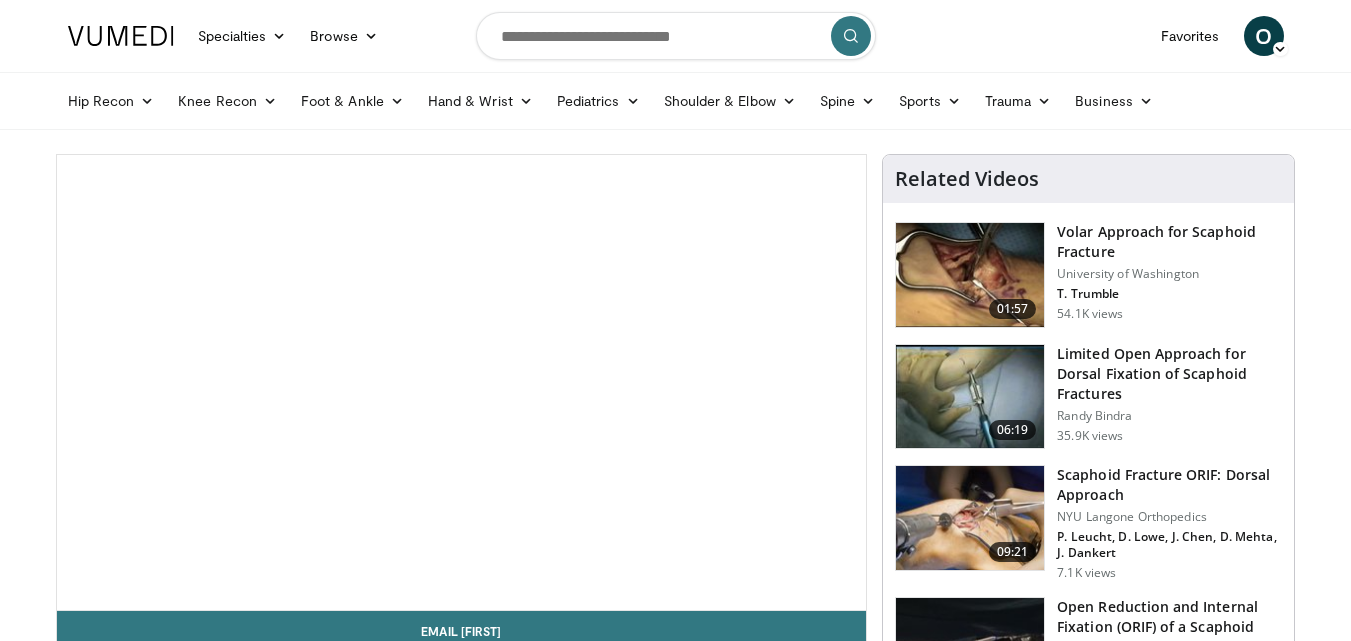 scroll, scrollTop: 0, scrollLeft: 0, axis: both 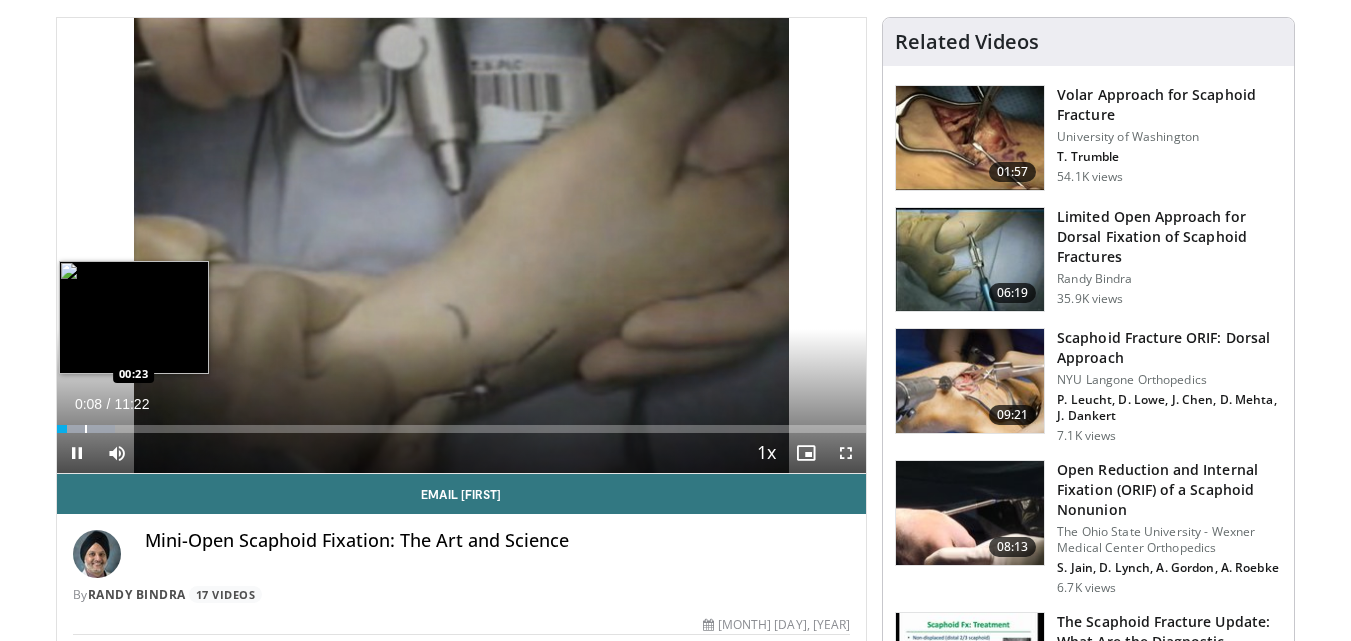 click at bounding box center [86, 429] 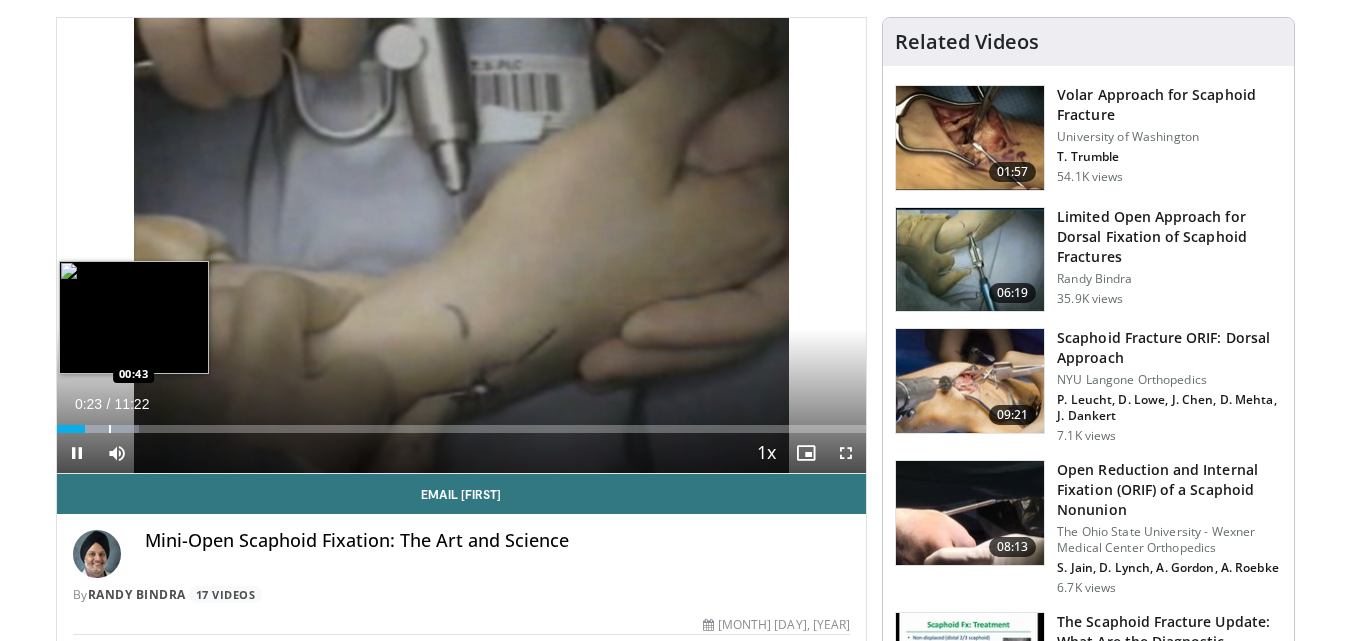 click at bounding box center (110, 429) 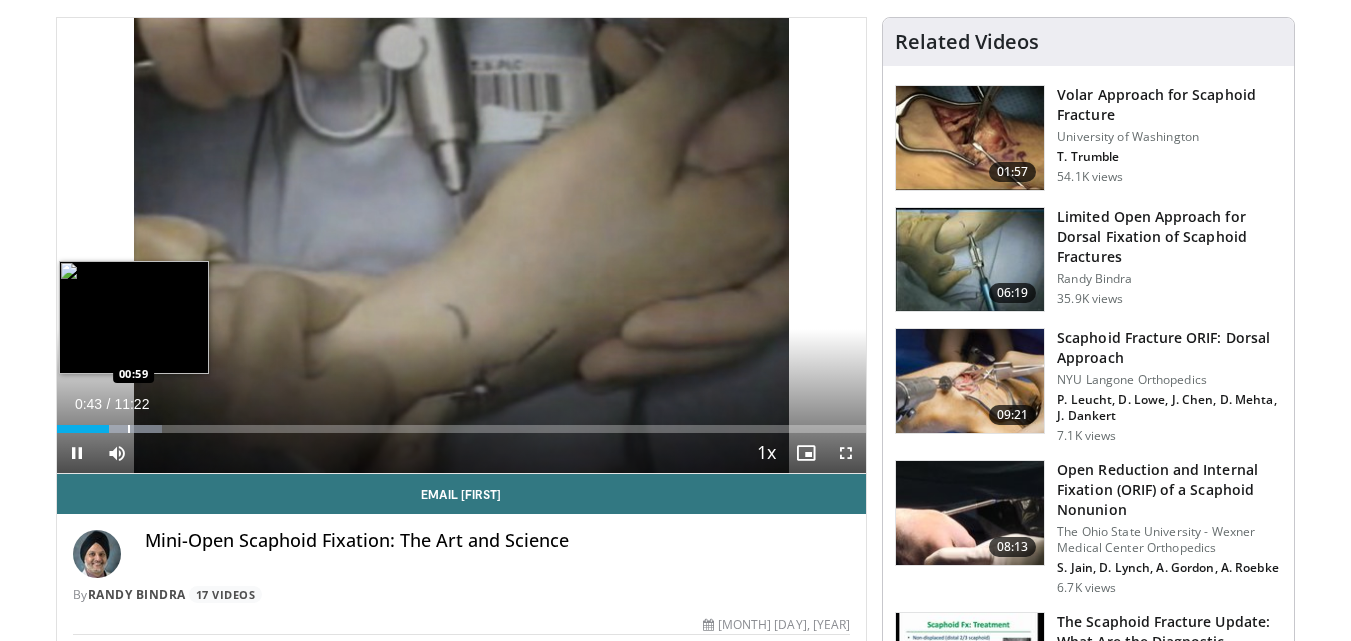 click at bounding box center [129, 429] 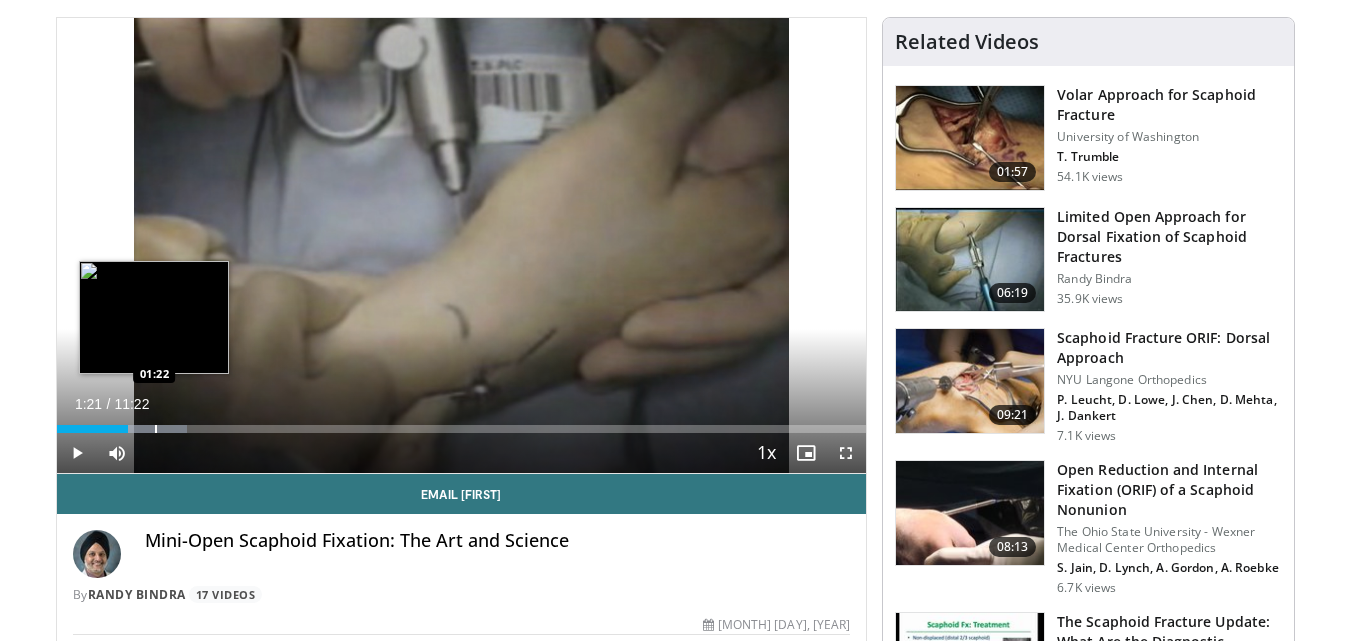 click at bounding box center [156, 429] 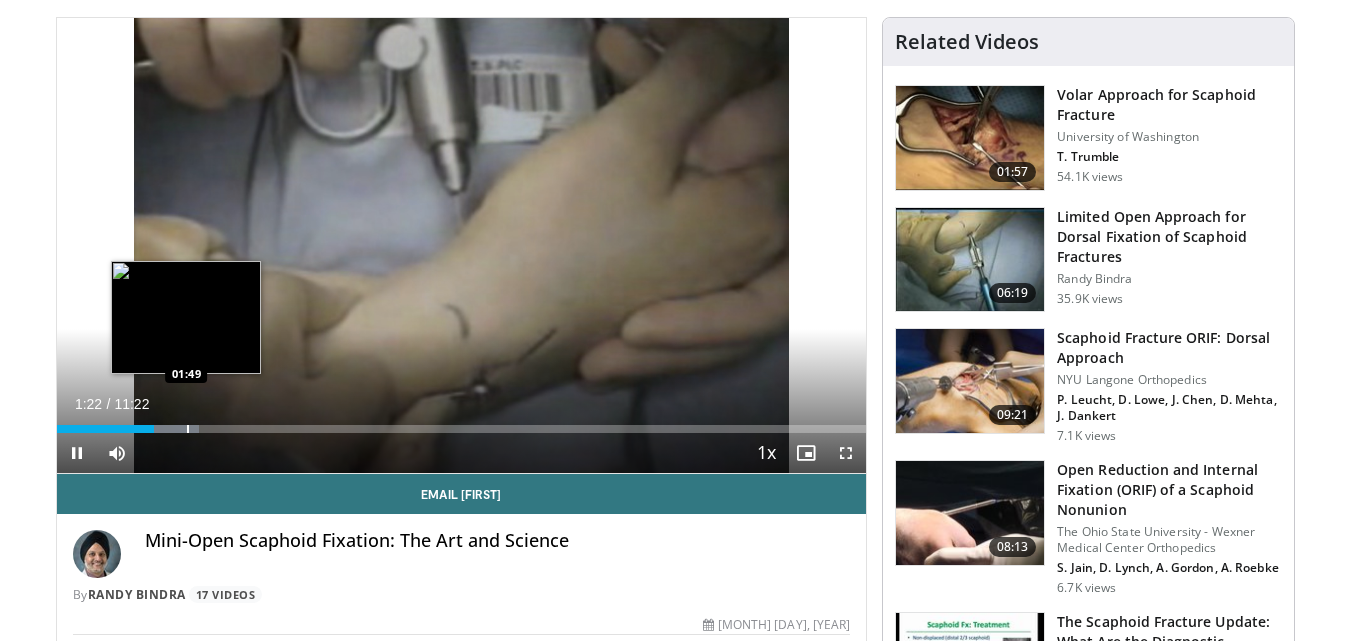 click at bounding box center (188, 429) 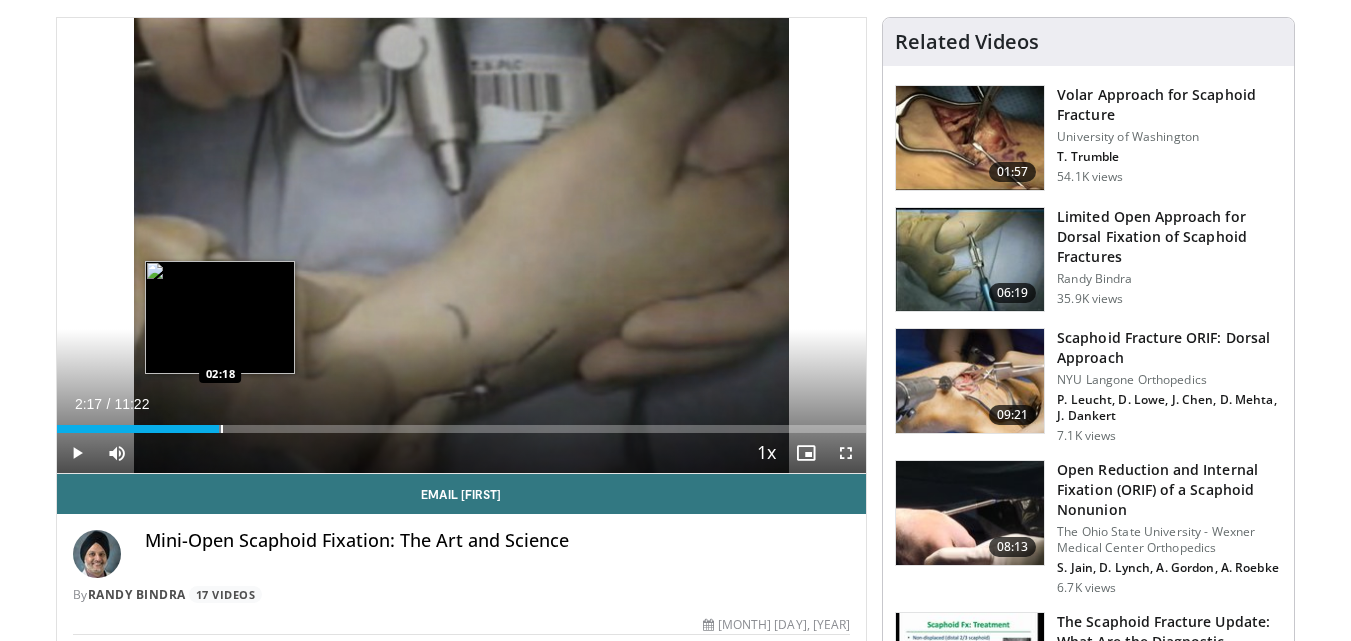 click at bounding box center (222, 429) 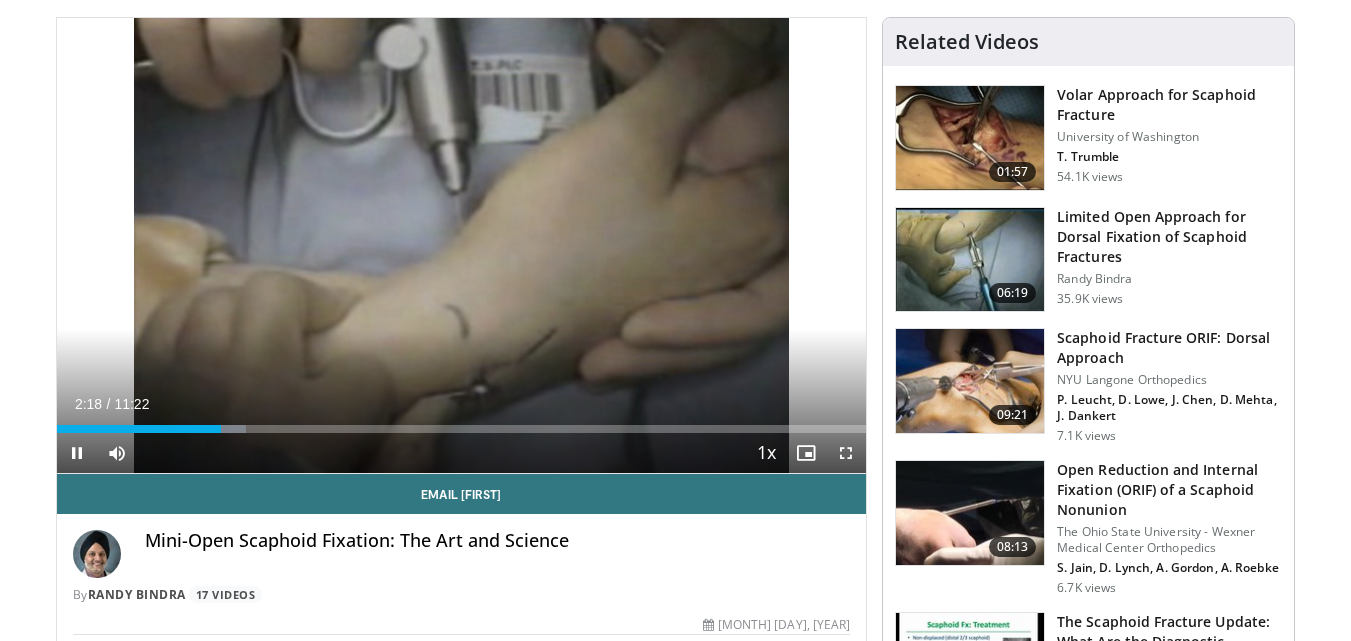 click on "Current Time  2:18 / Duration  11:22 Pause Skip Backward Skip Forward Mute Loaded :  23.46% 02:18 02:32 Stream Type  LIVE Seek to live, currently behind live LIVE   1x Playback Rate 0.5x 0.75x 1x , selected 1.25x 1.5x 1.75x 2x Chapters Chapters Descriptions descriptions off , selected Captions captions settings , opens captions settings dialog captions off , selected Audio Track en (Main) , selected Fullscreen Enable picture-in-picture mode" at bounding box center [462, 453] 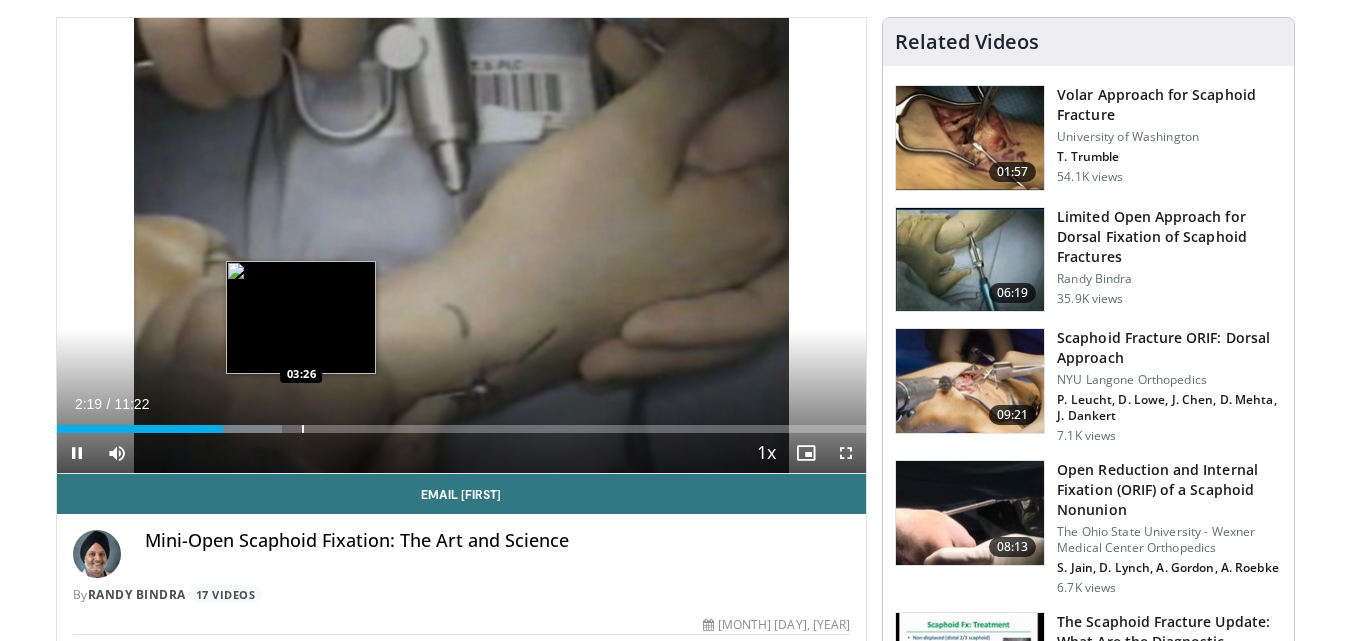click at bounding box center (303, 429) 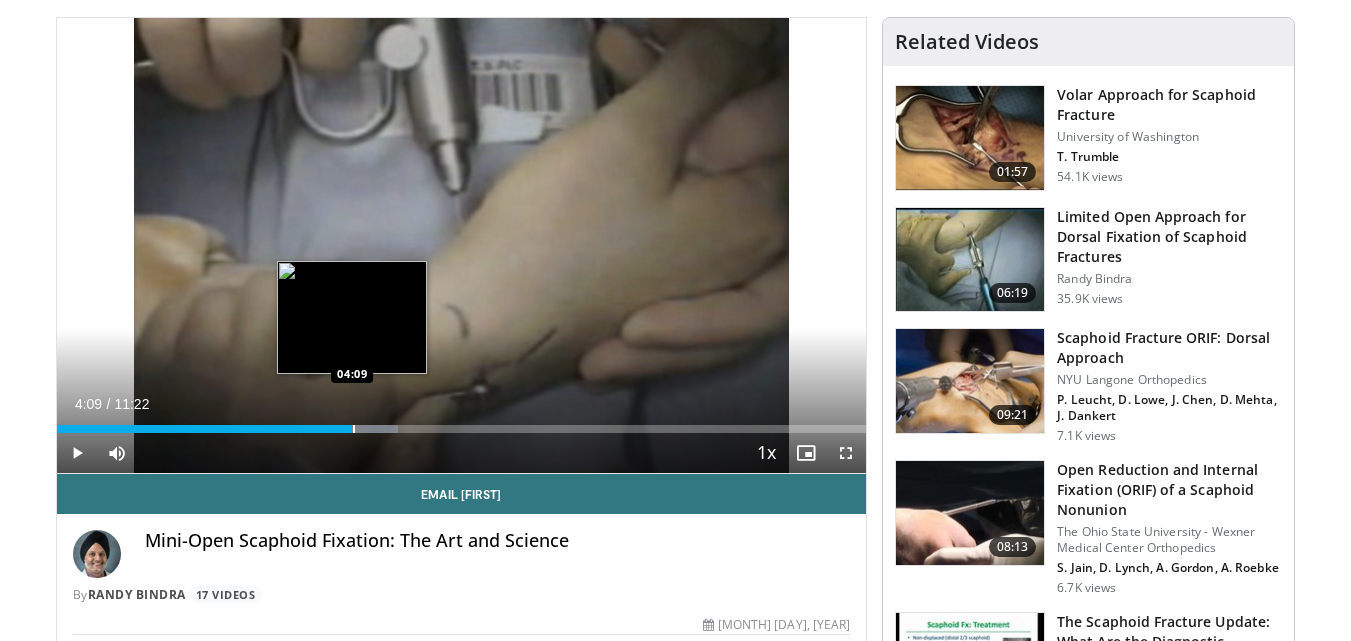 click on "Loaded :  42.17% 04:09 04:09" at bounding box center (462, 423) 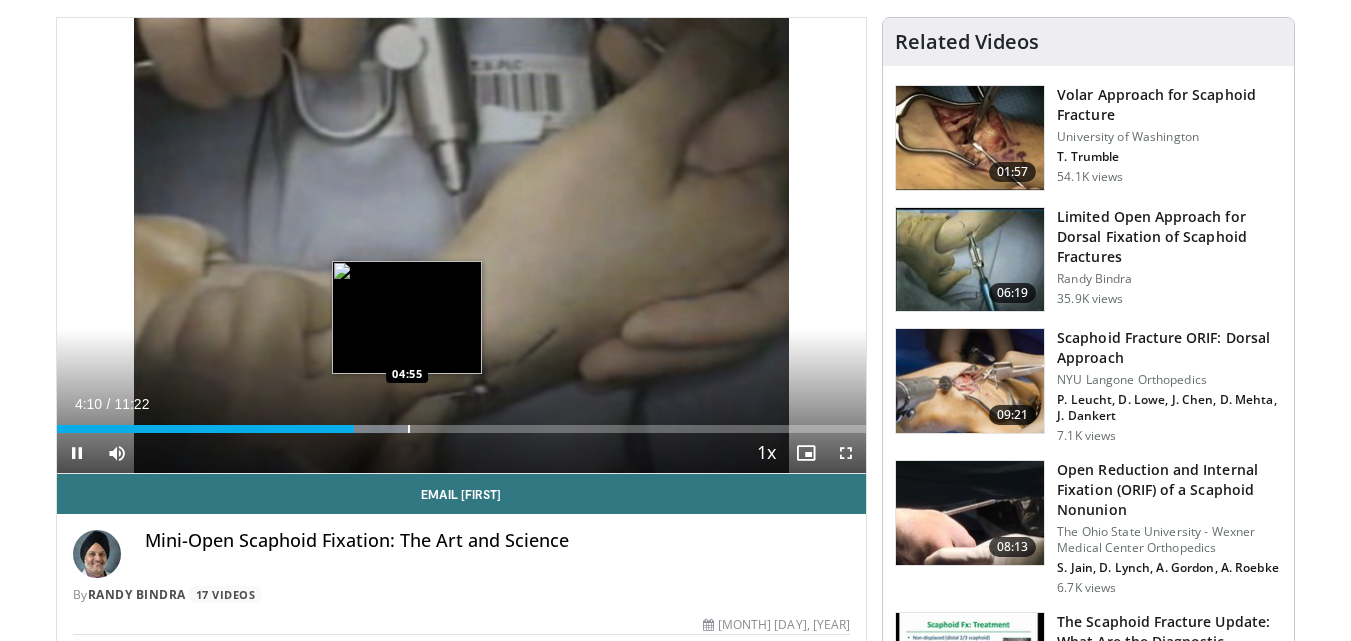 click on "Loaded :  43.62% 04:10 04:55" at bounding box center [462, 423] 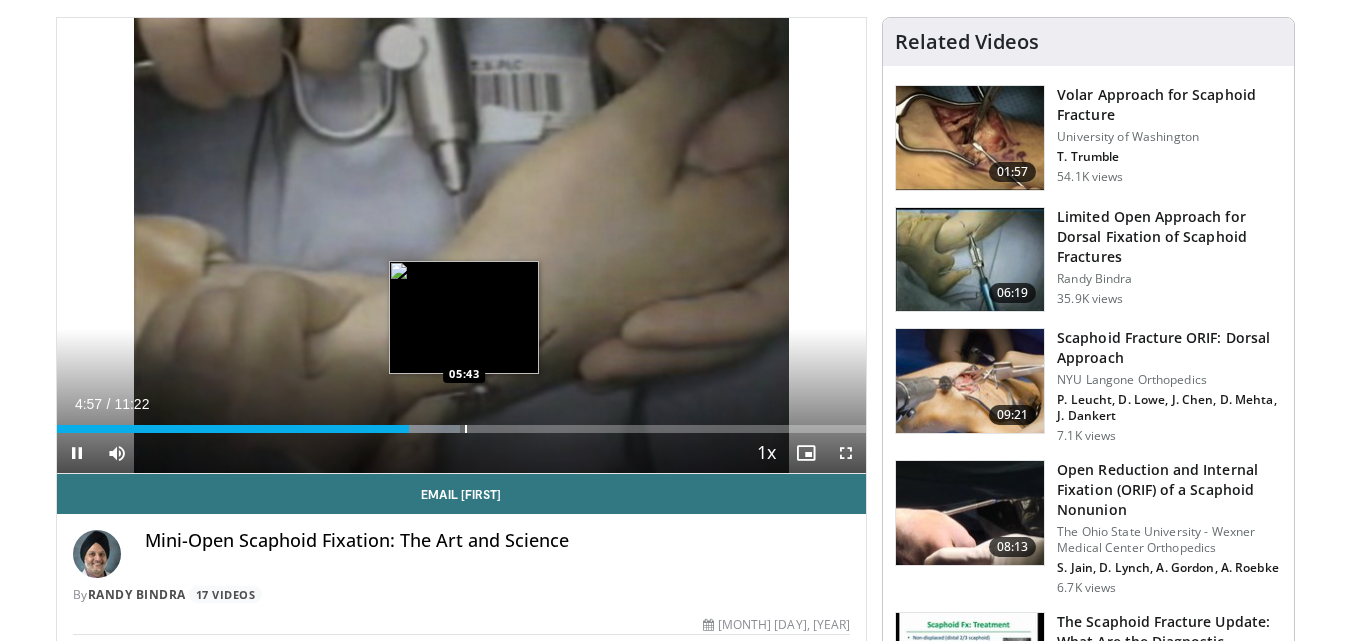 click on "Loaded :  49.85% 04:57 05:43" at bounding box center [462, 423] 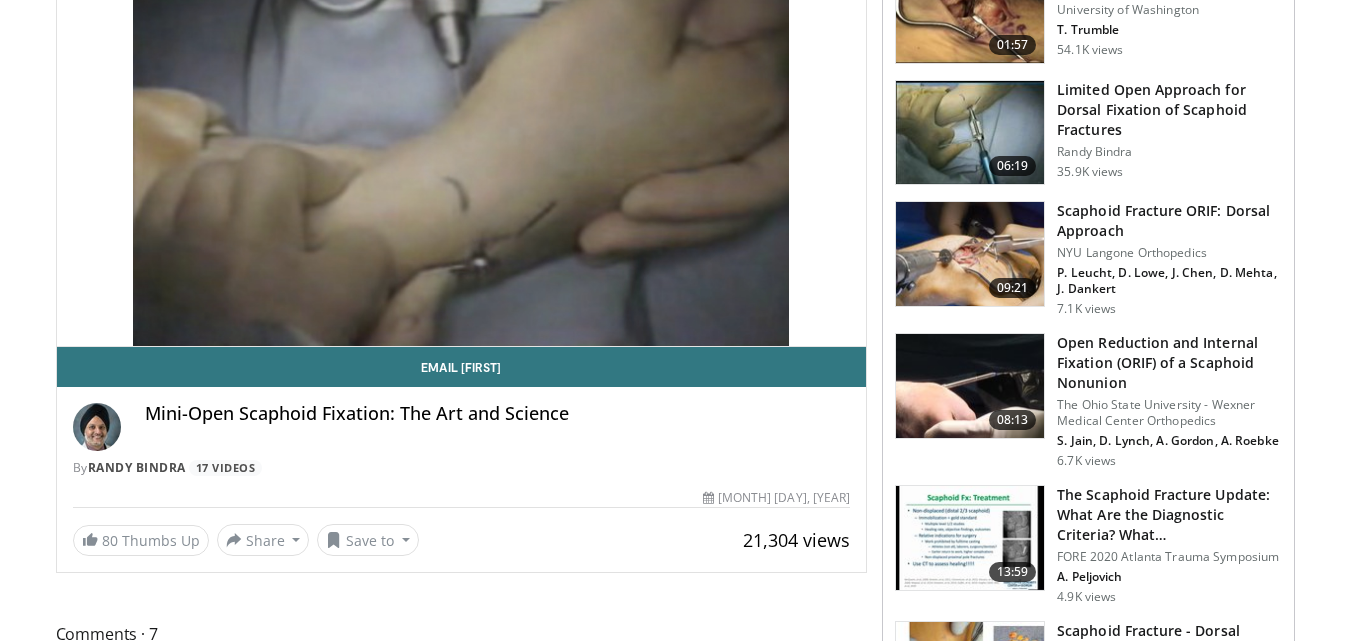 scroll, scrollTop: 244, scrollLeft: 0, axis: vertical 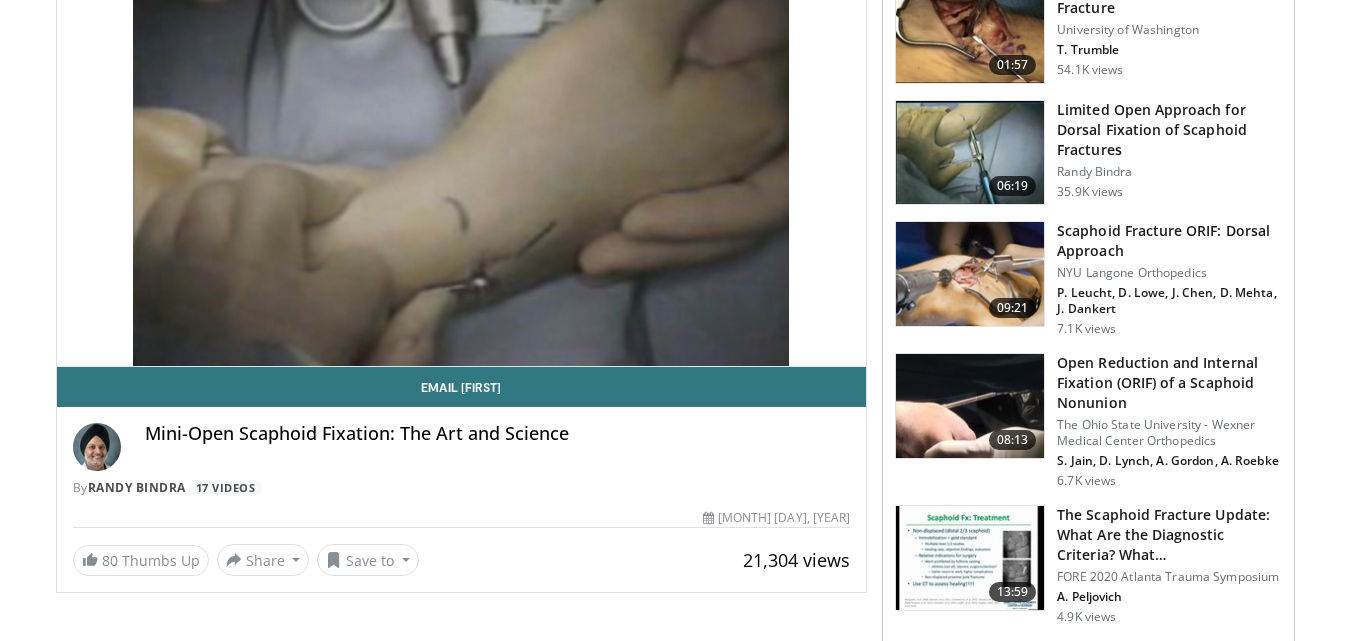 click at bounding box center (970, 406) 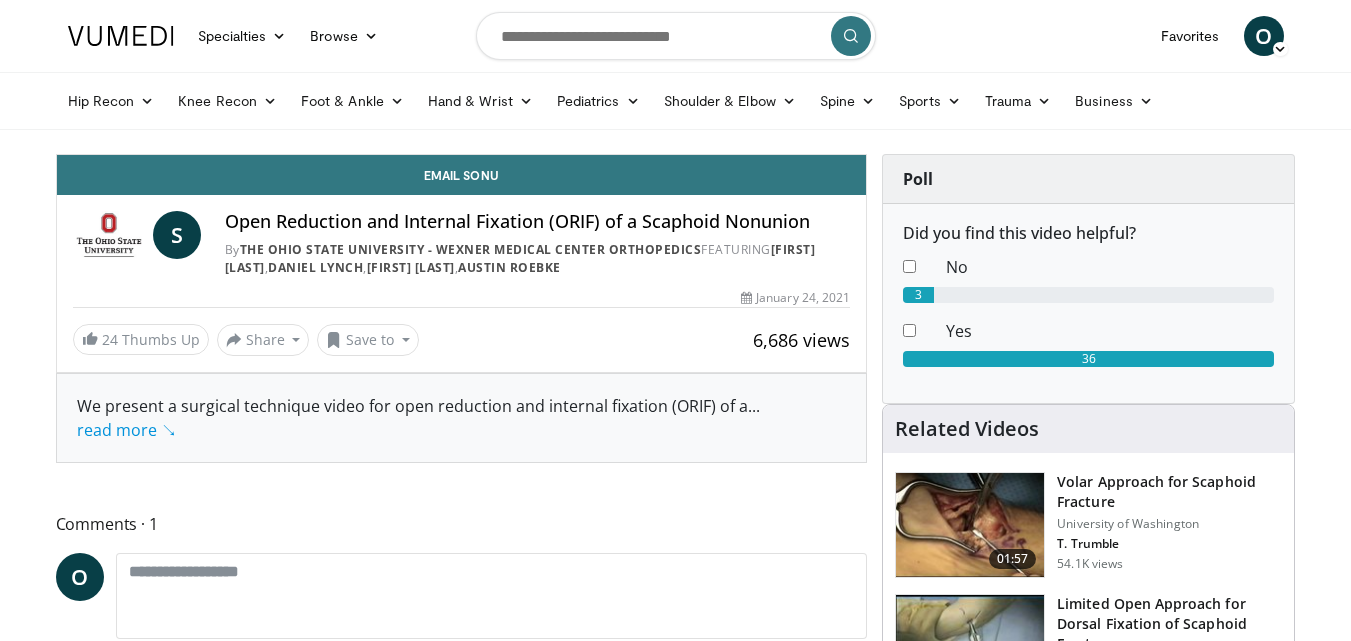 scroll, scrollTop: 0, scrollLeft: 0, axis: both 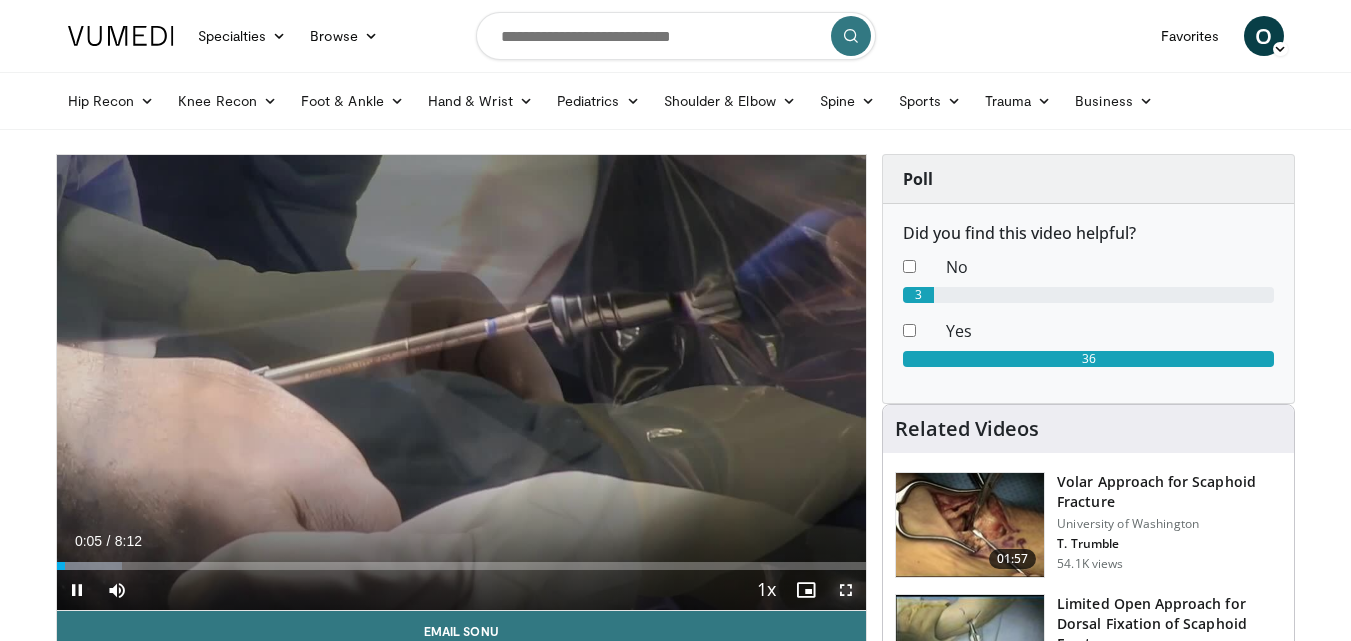 click at bounding box center [846, 590] 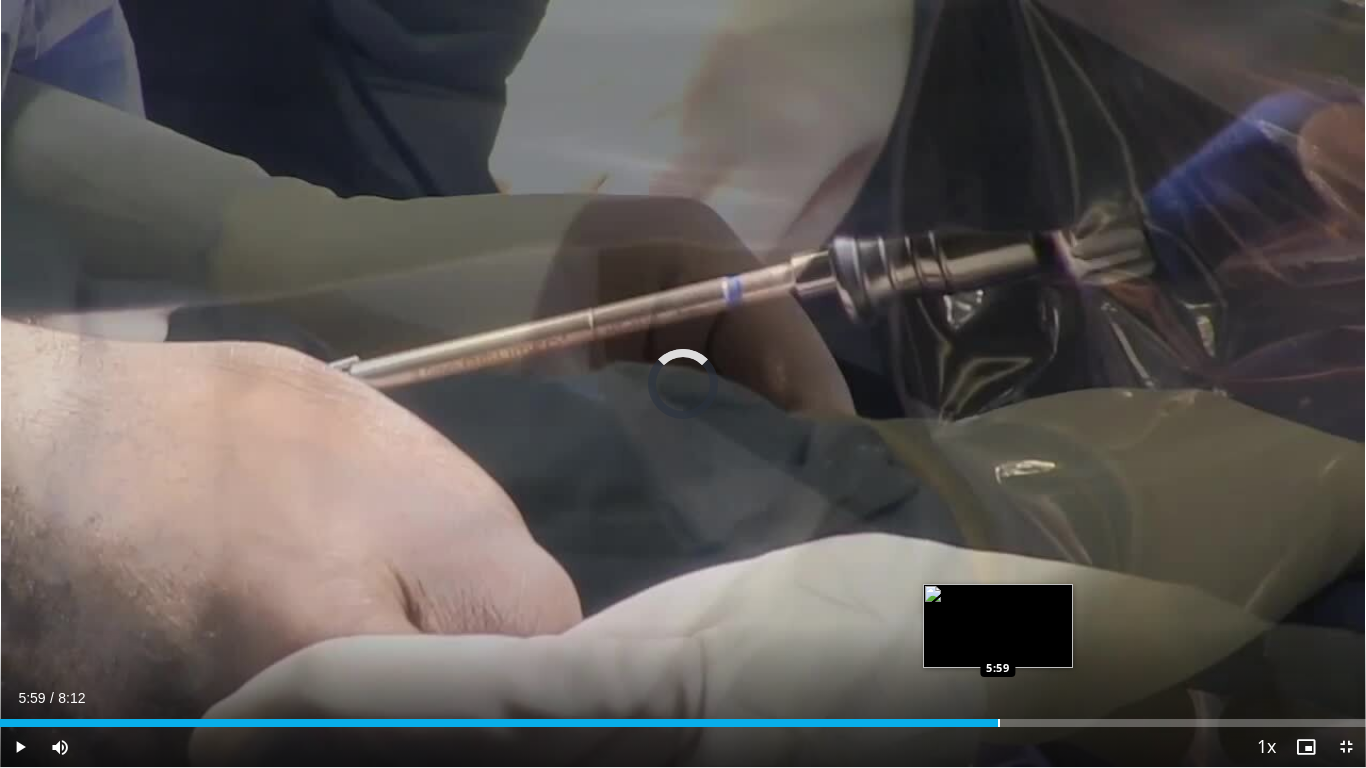 click on "Loaded :  44.33% 2:35 5:59" at bounding box center (683, 717) 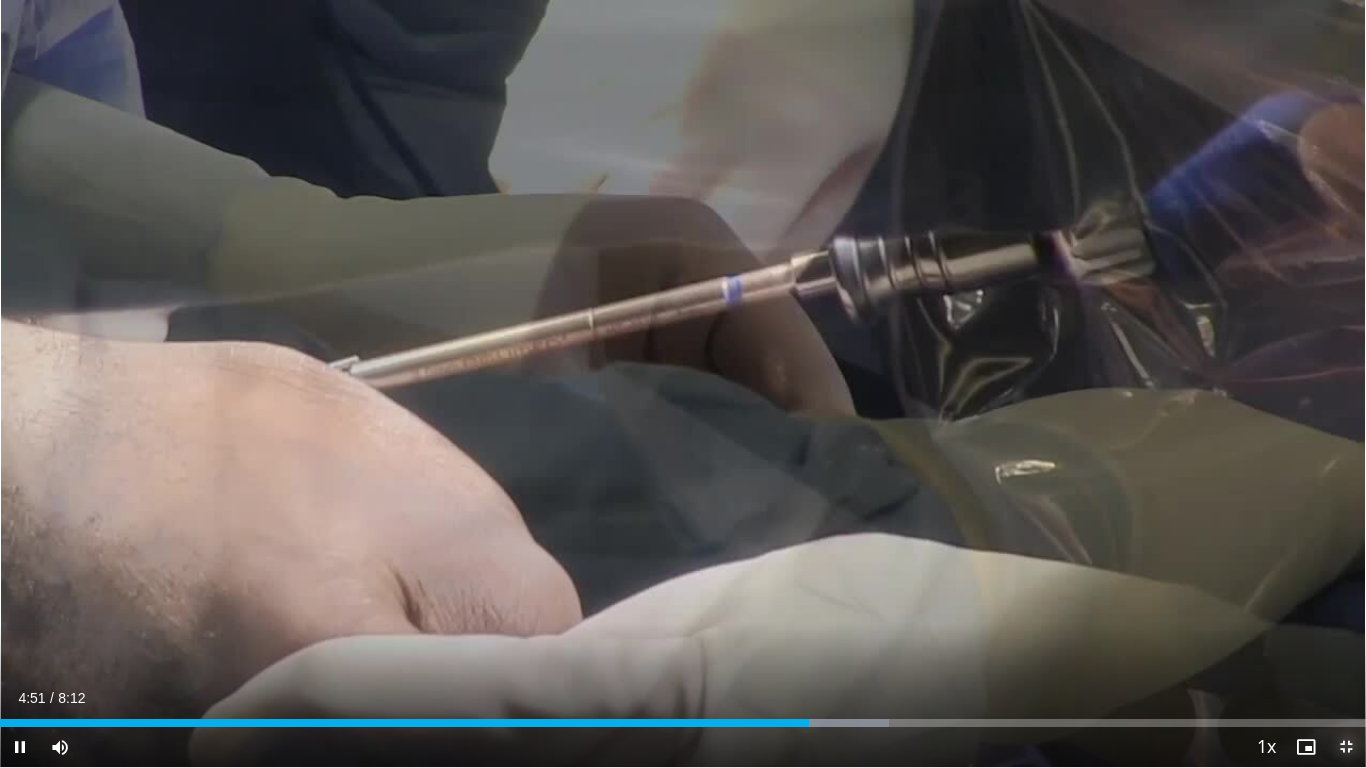 click at bounding box center (1346, 747) 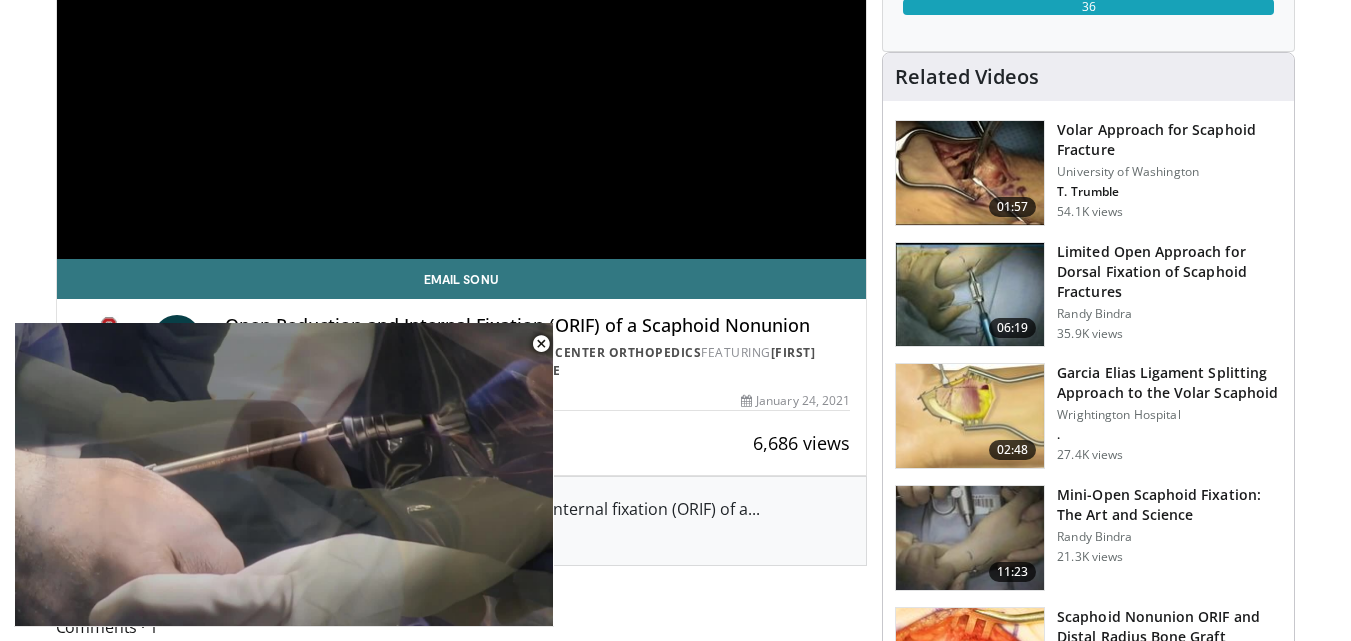 scroll, scrollTop: 358, scrollLeft: 0, axis: vertical 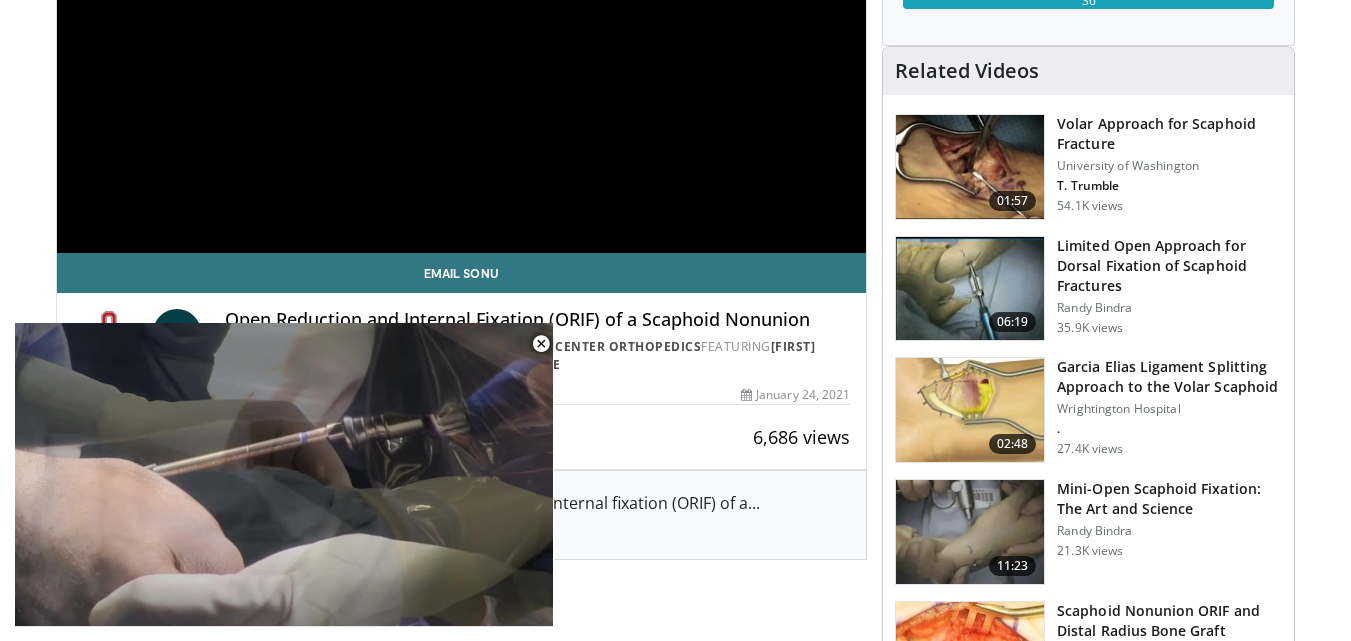 click at bounding box center [970, 410] 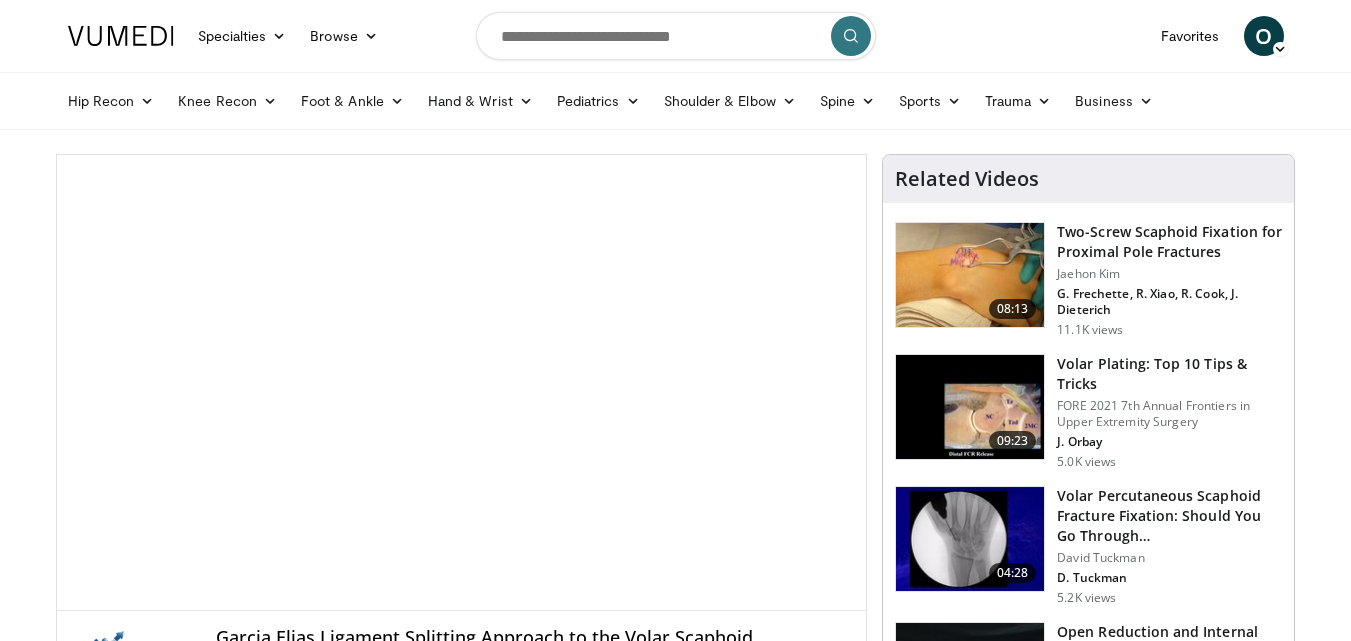 scroll, scrollTop: 0, scrollLeft: 0, axis: both 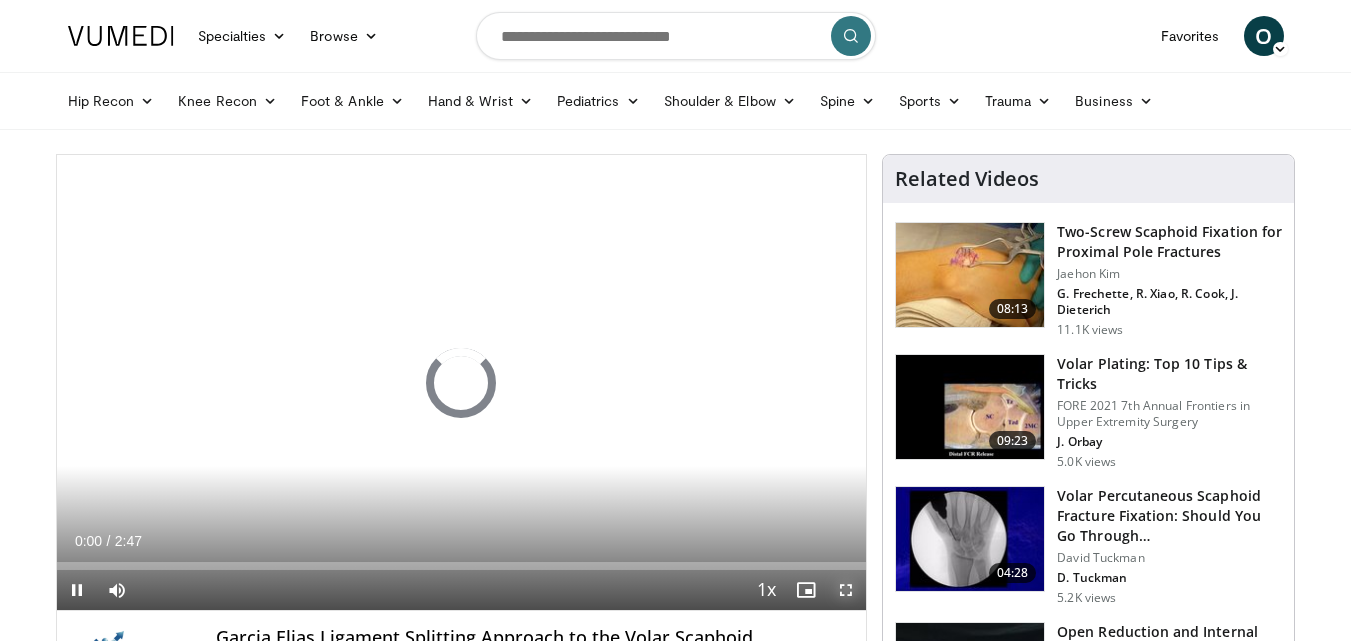 click at bounding box center (846, 590) 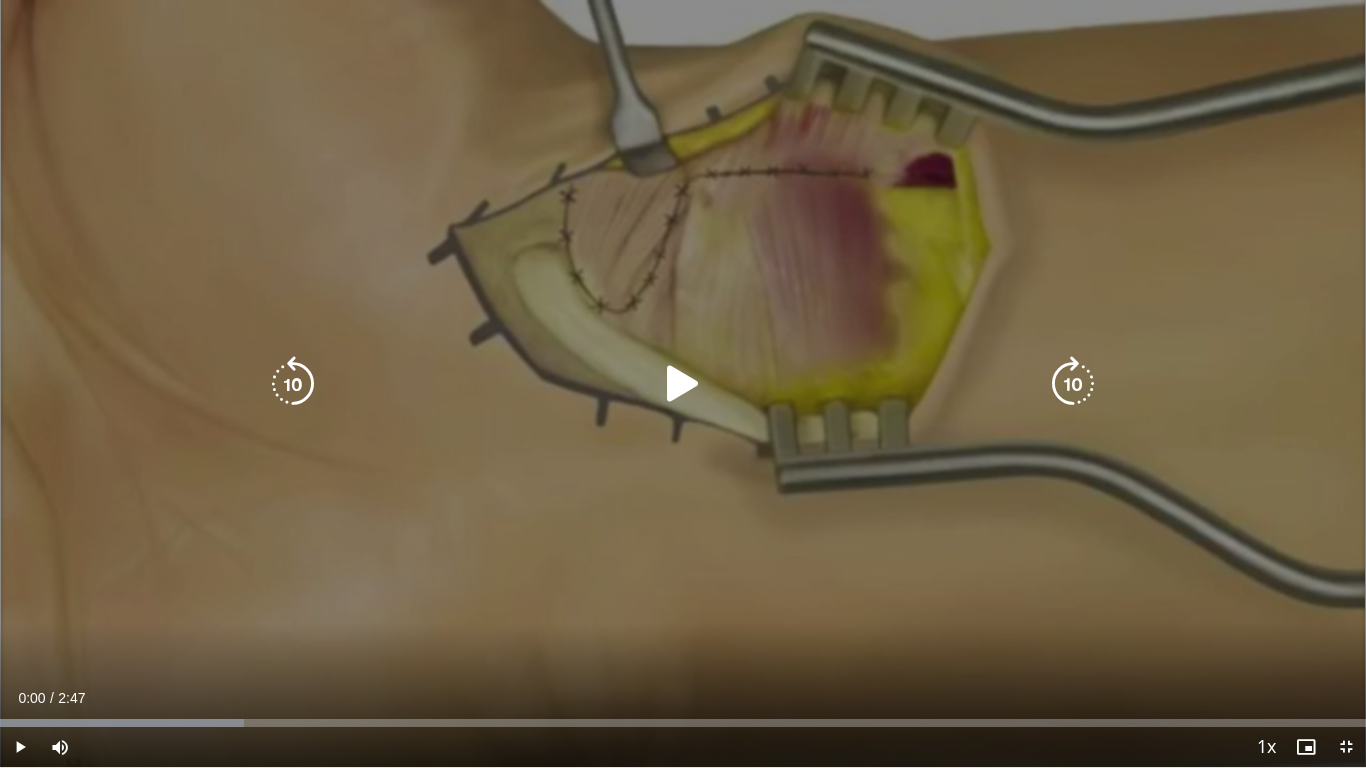 click at bounding box center (683, 384) 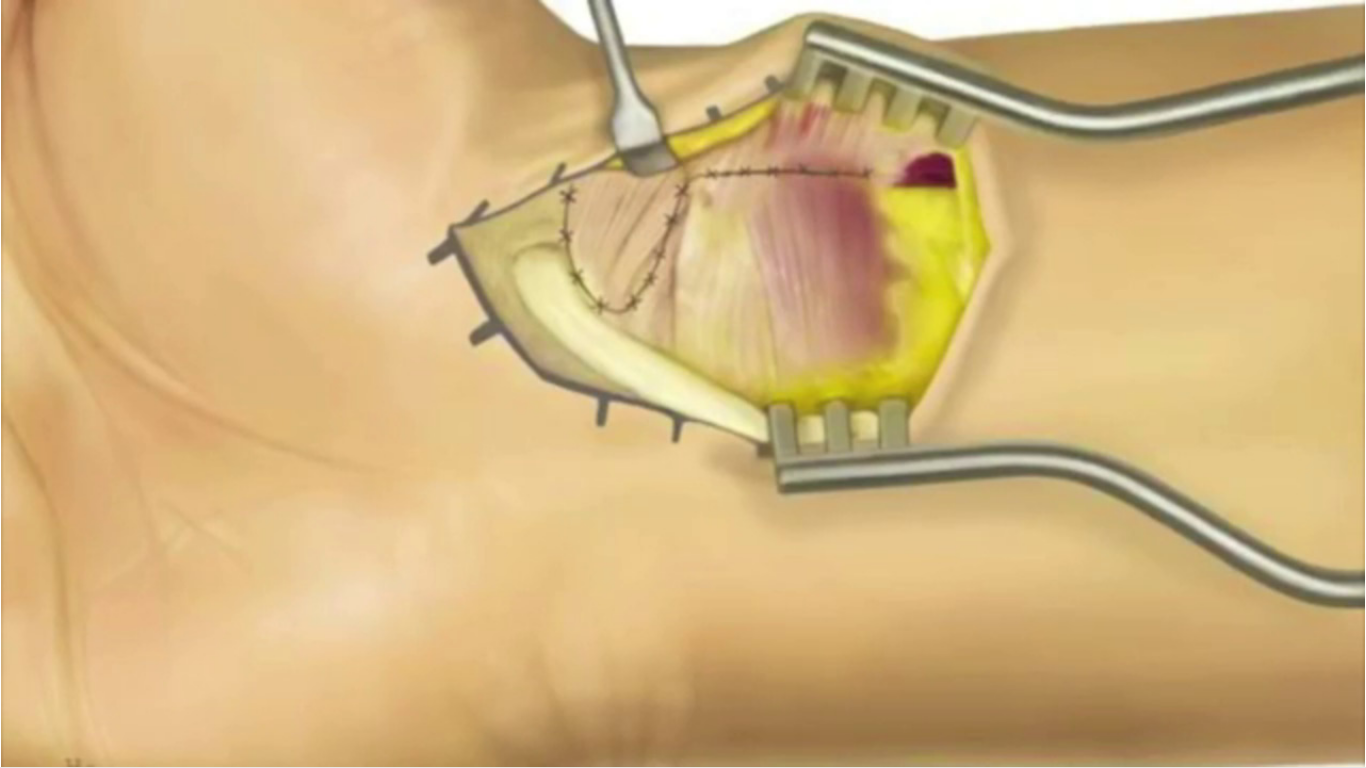 type 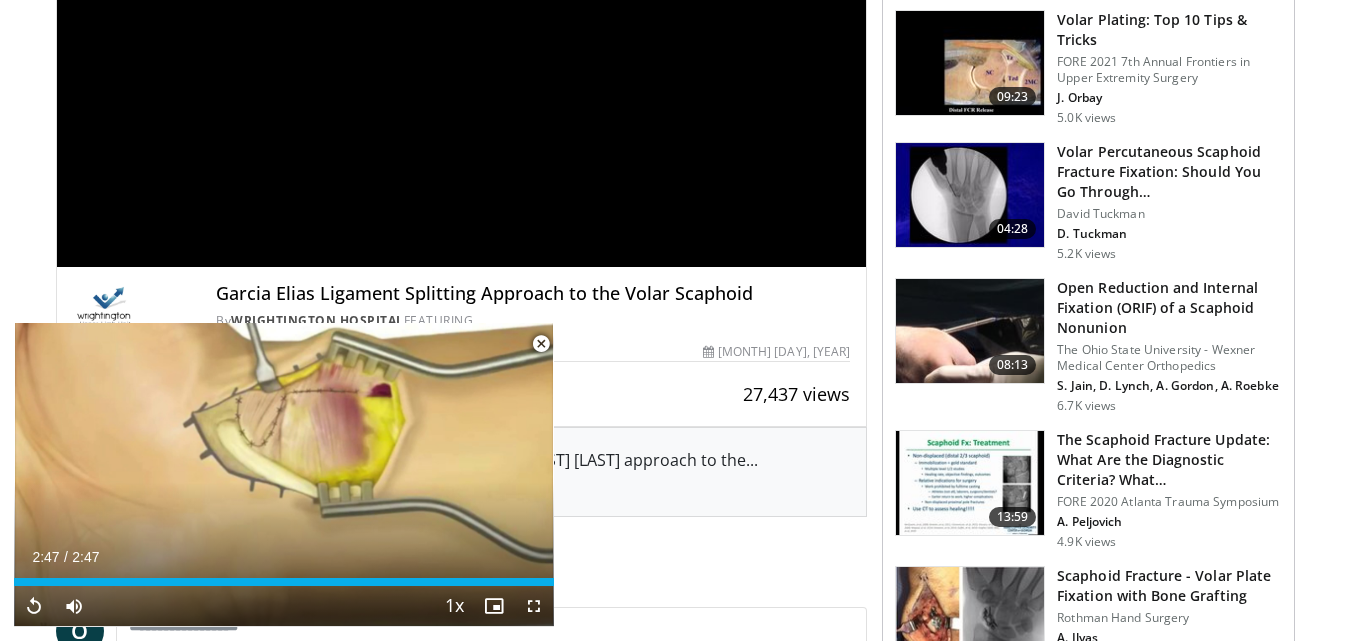 scroll, scrollTop: 408, scrollLeft: 0, axis: vertical 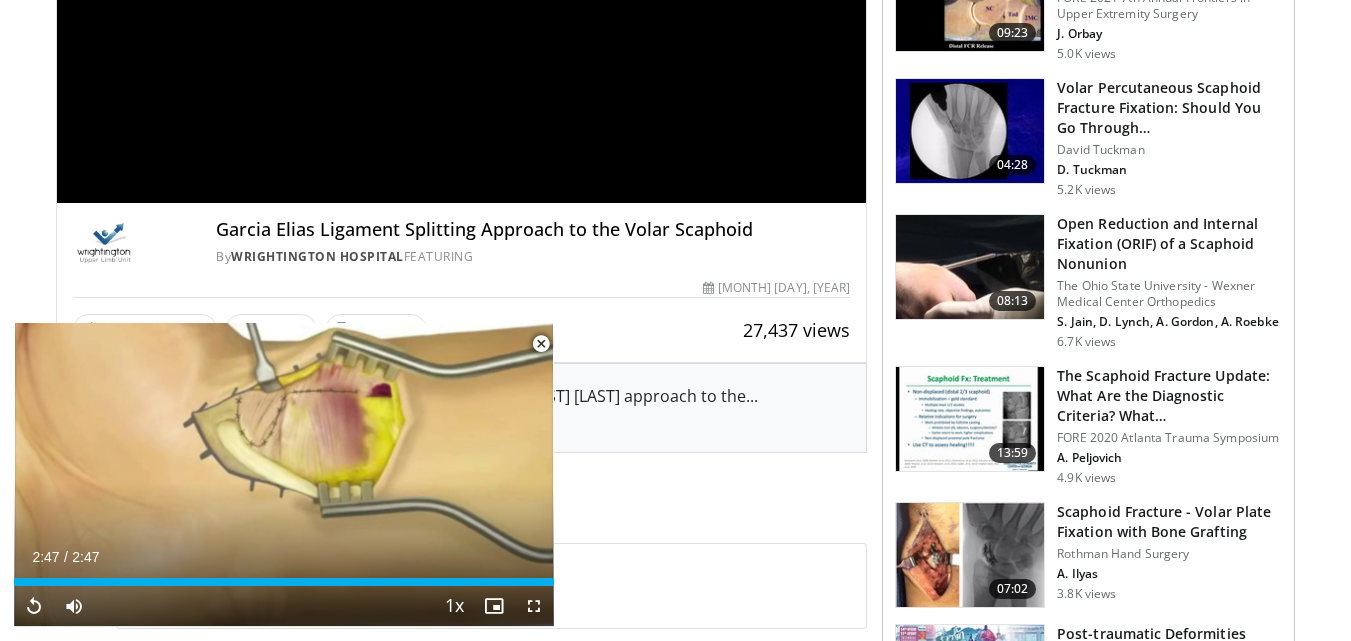 click at bounding box center [541, 344] 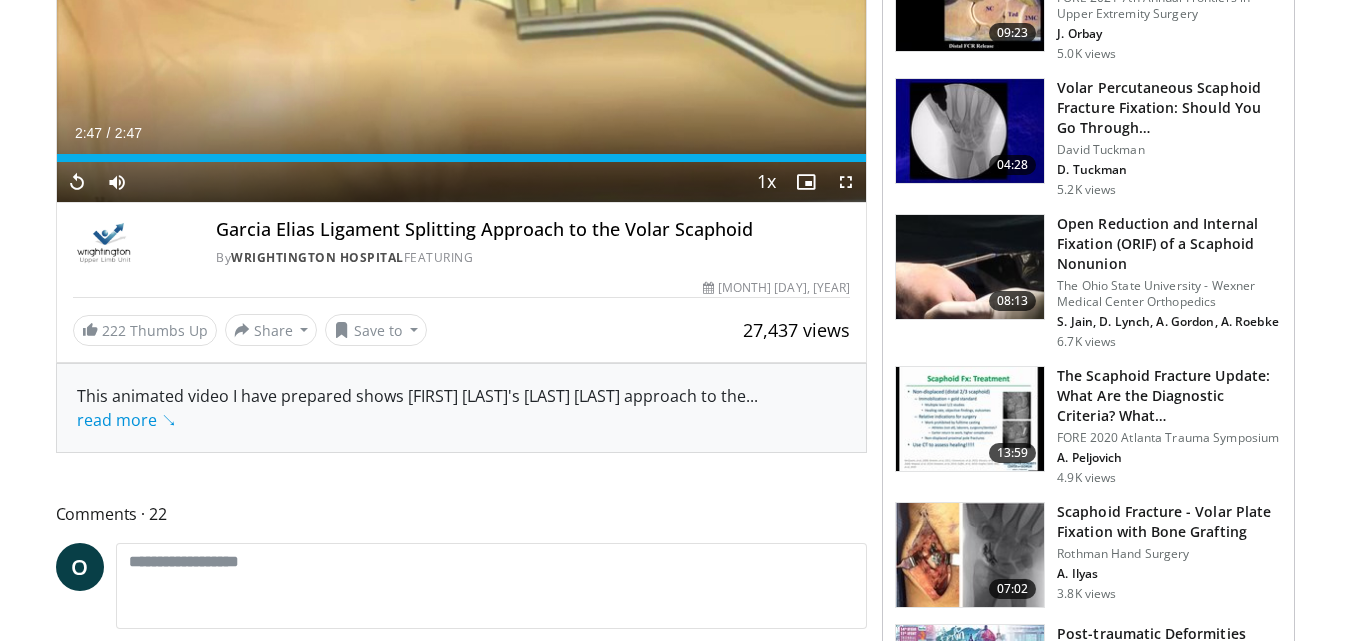 click at bounding box center (970, 555) 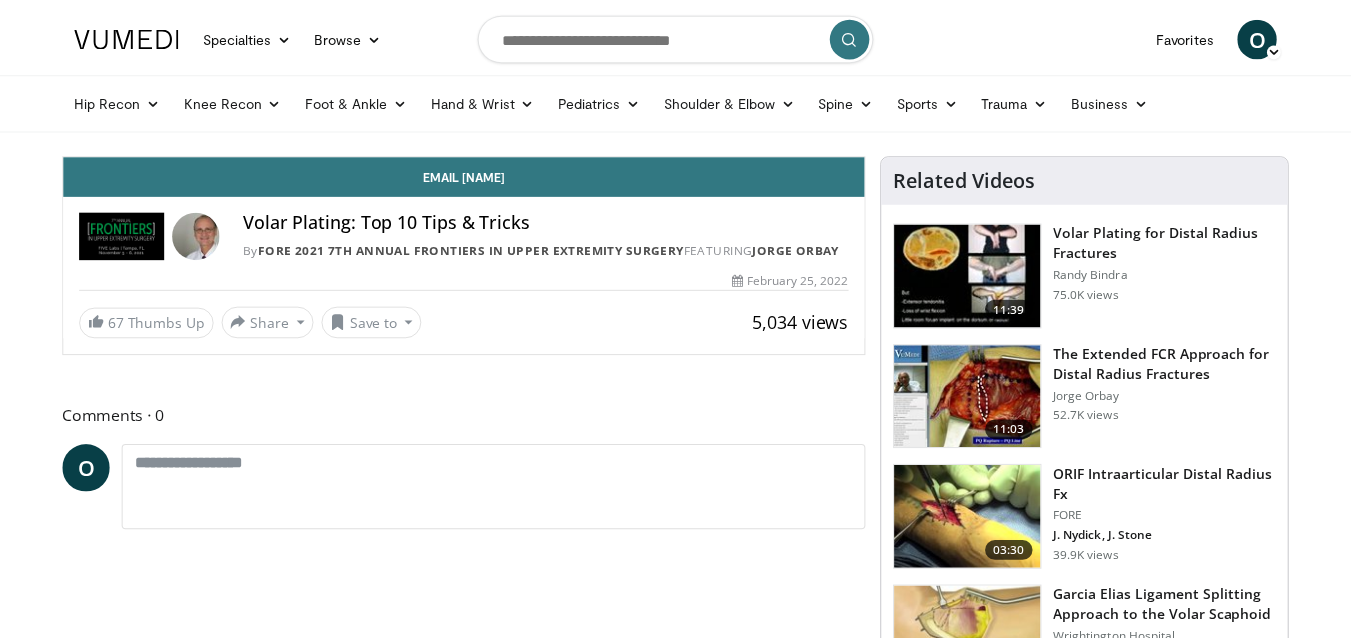 scroll, scrollTop: 0, scrollLeft: 0, axis: both 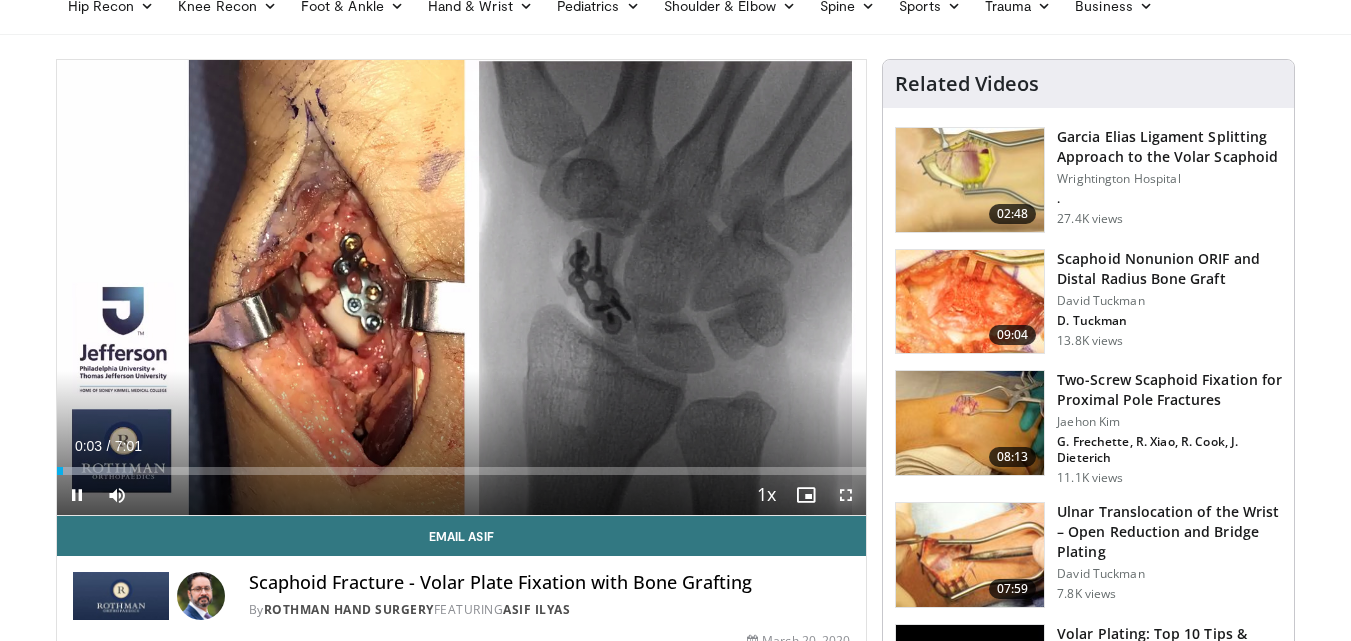 click at bounding box center [846, 495] 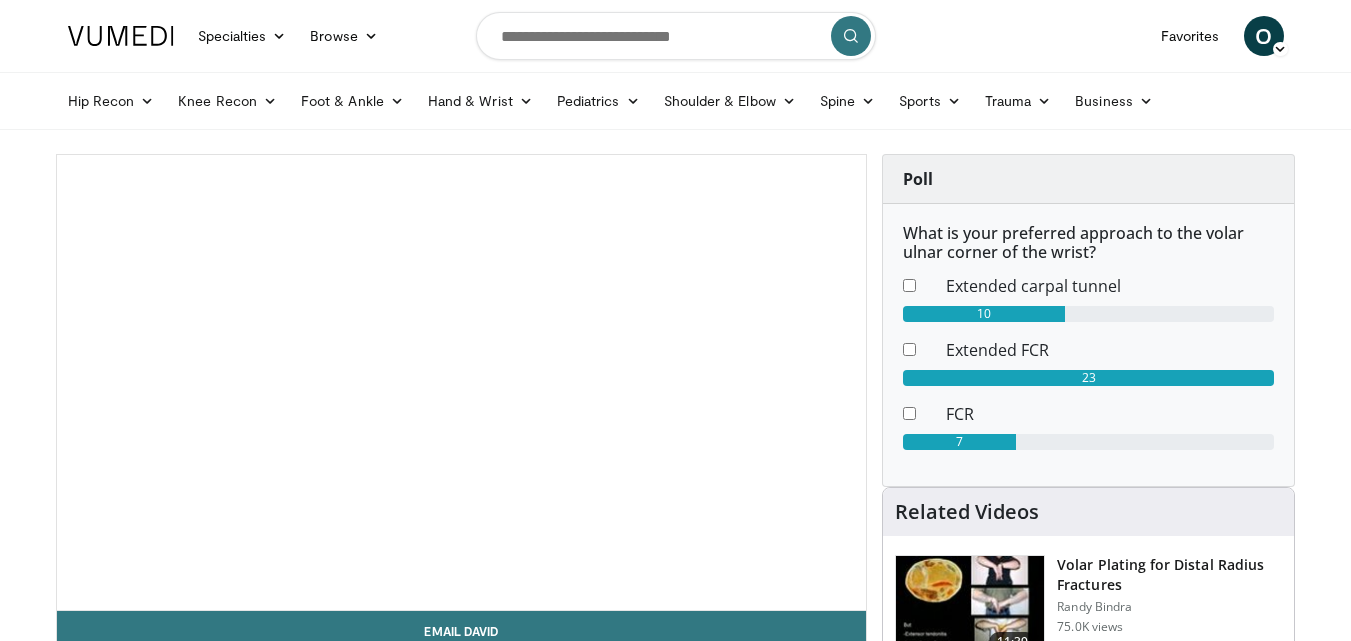 scroll, scrollTop: 0, scrollLeft: 0, axis: both 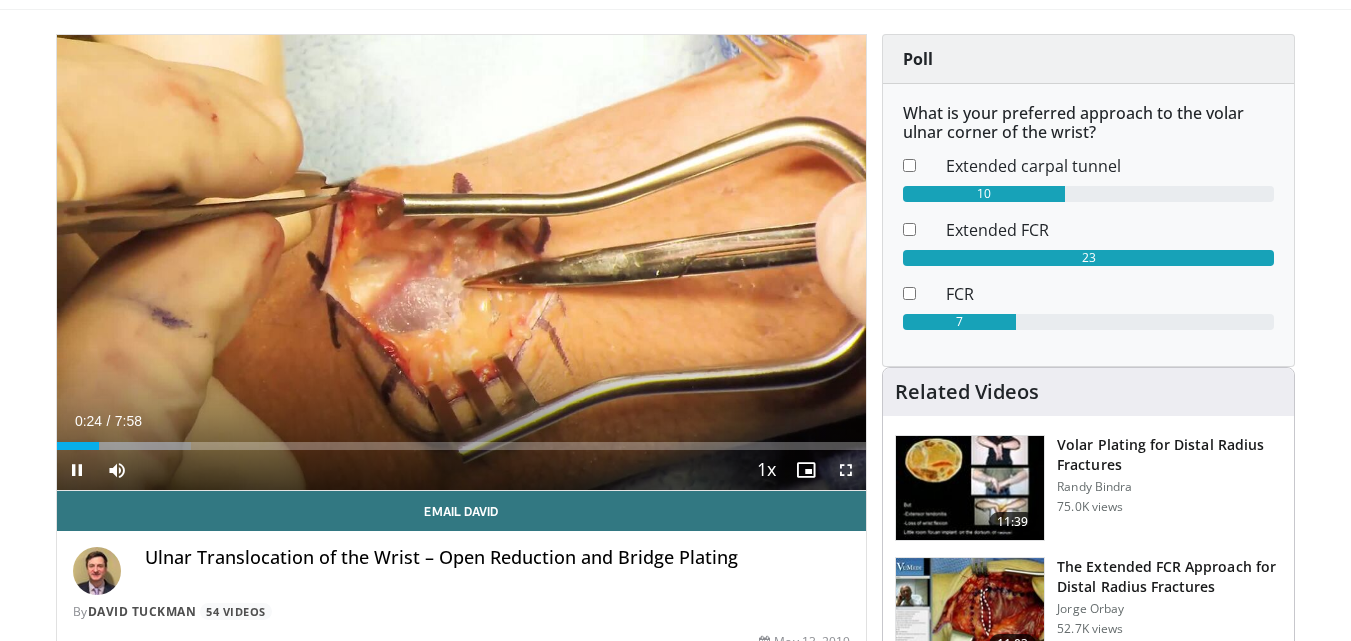 click at bounding box center [846, 470] 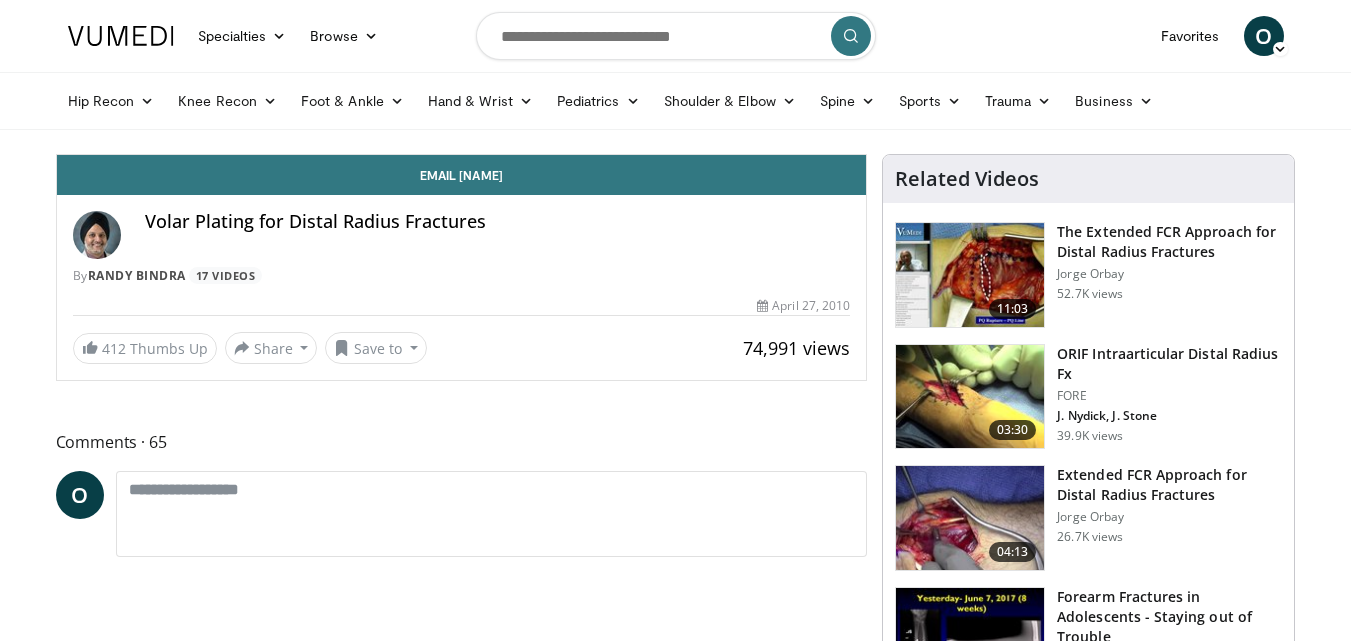 scroll, scrollTop: 0, scrollLeft: 0, axis: both 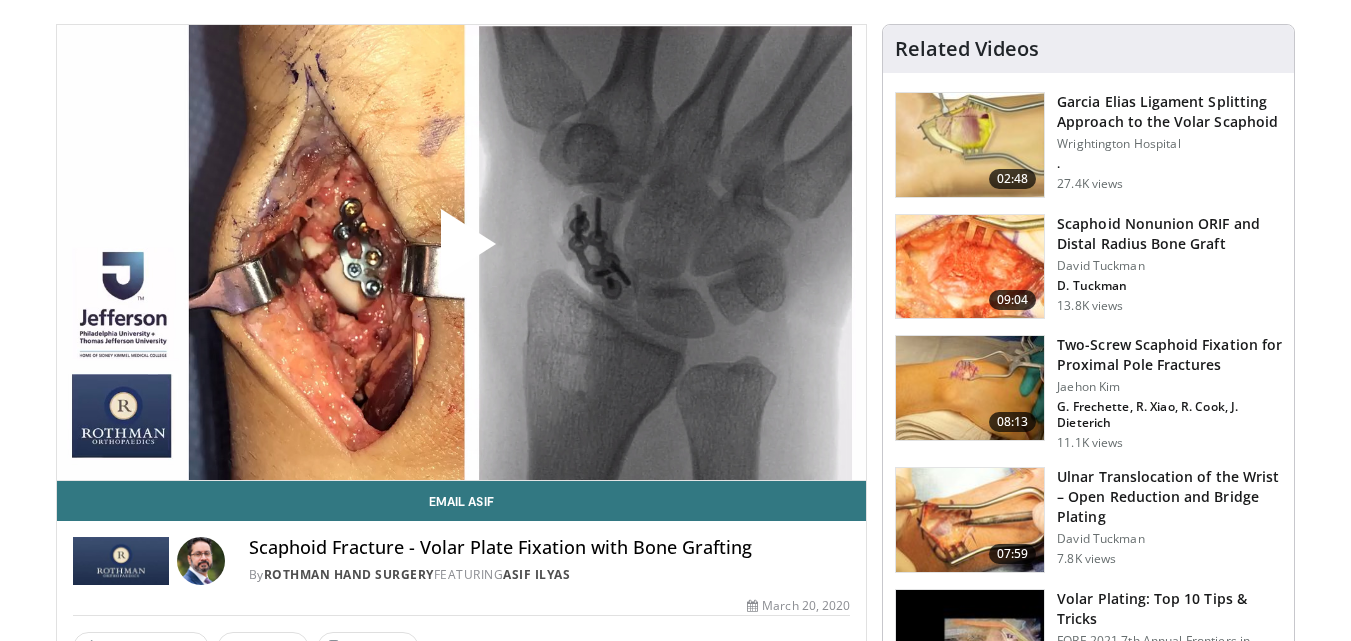 click at bounding box center (970, 267) 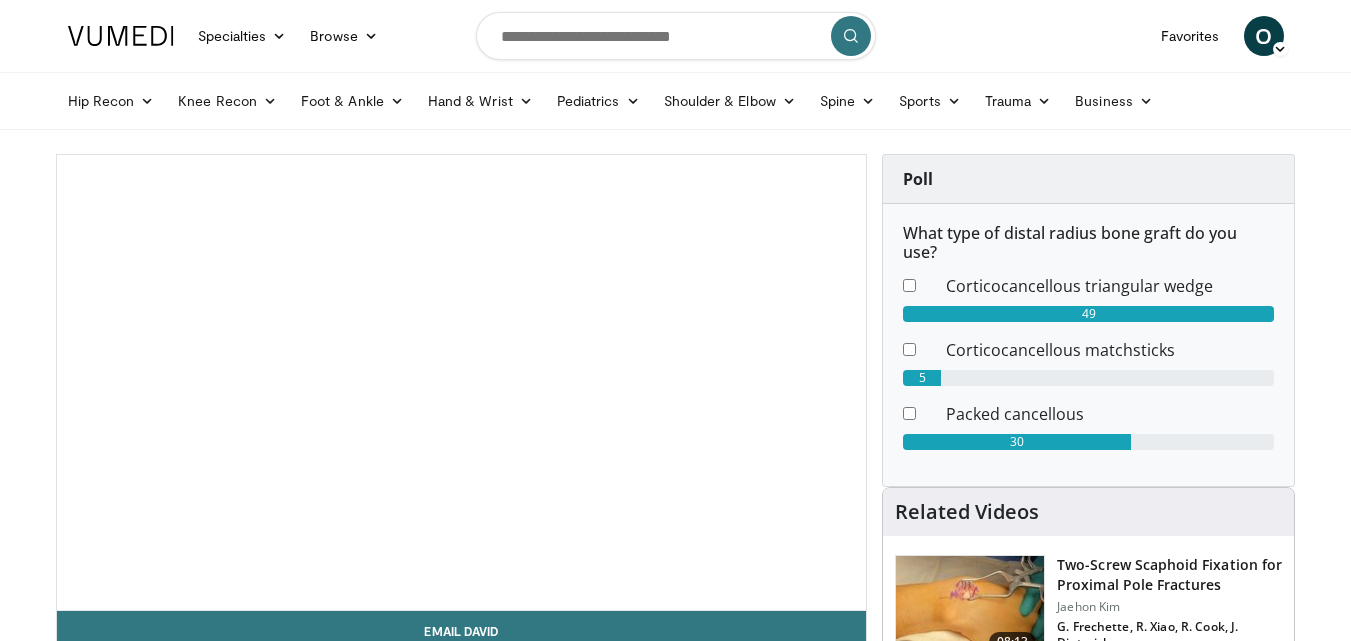 scroll, scrollTop: 0, scrollLeft: 0, axis: both 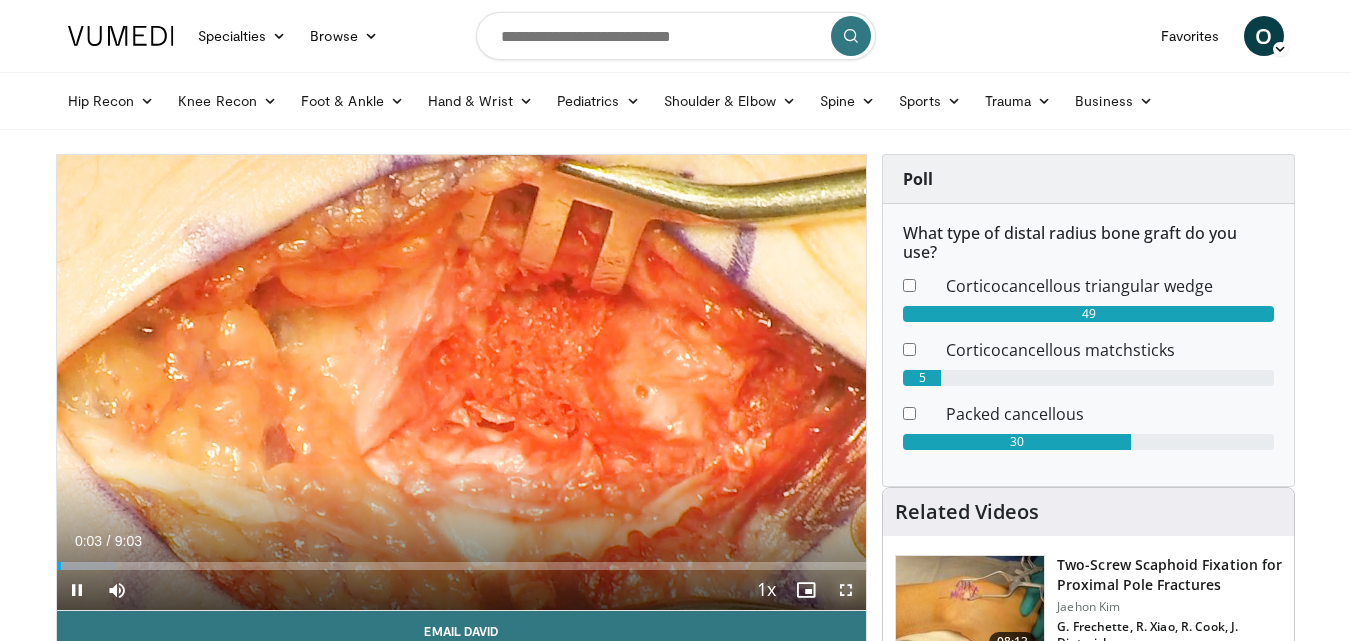 click at bounding box center [846, 590] 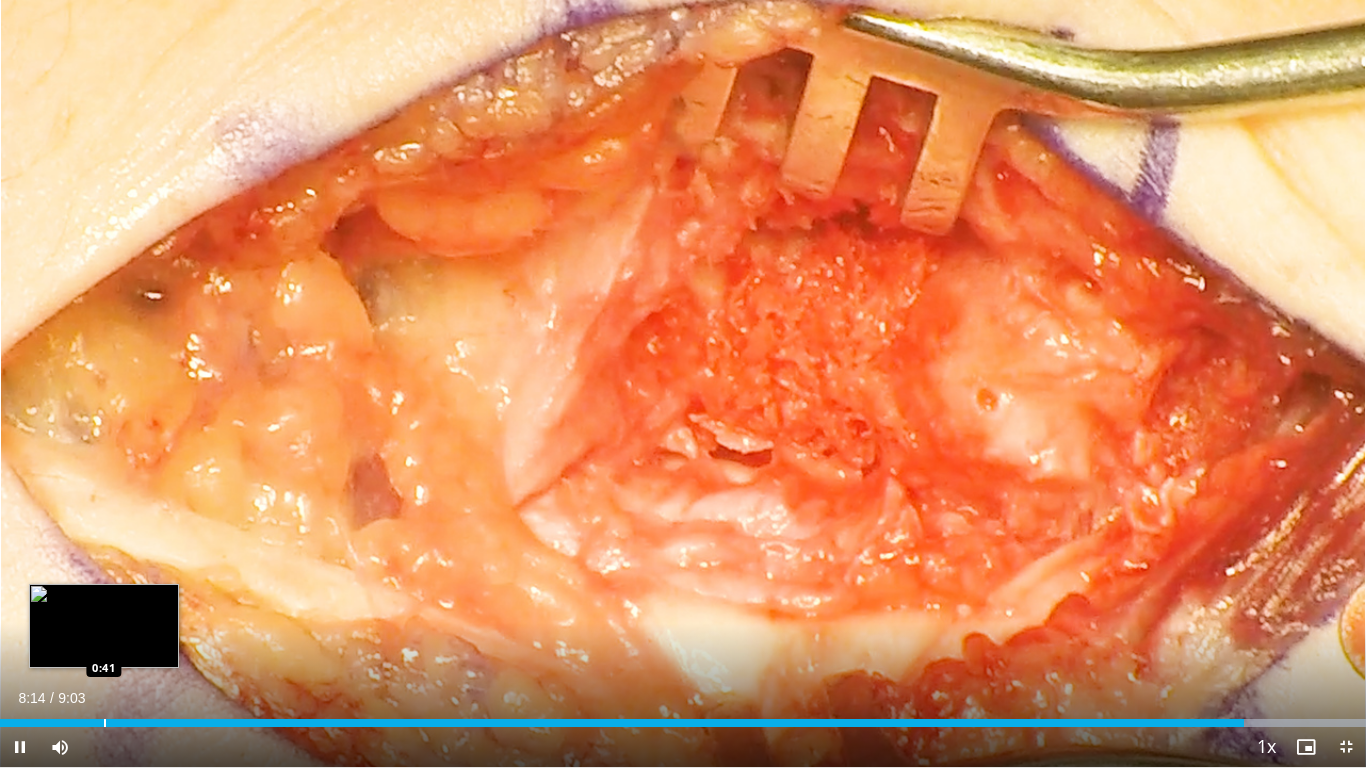 click on "Loaded :  100.00% 8:14 0:41" at bounding box center [683, 717] 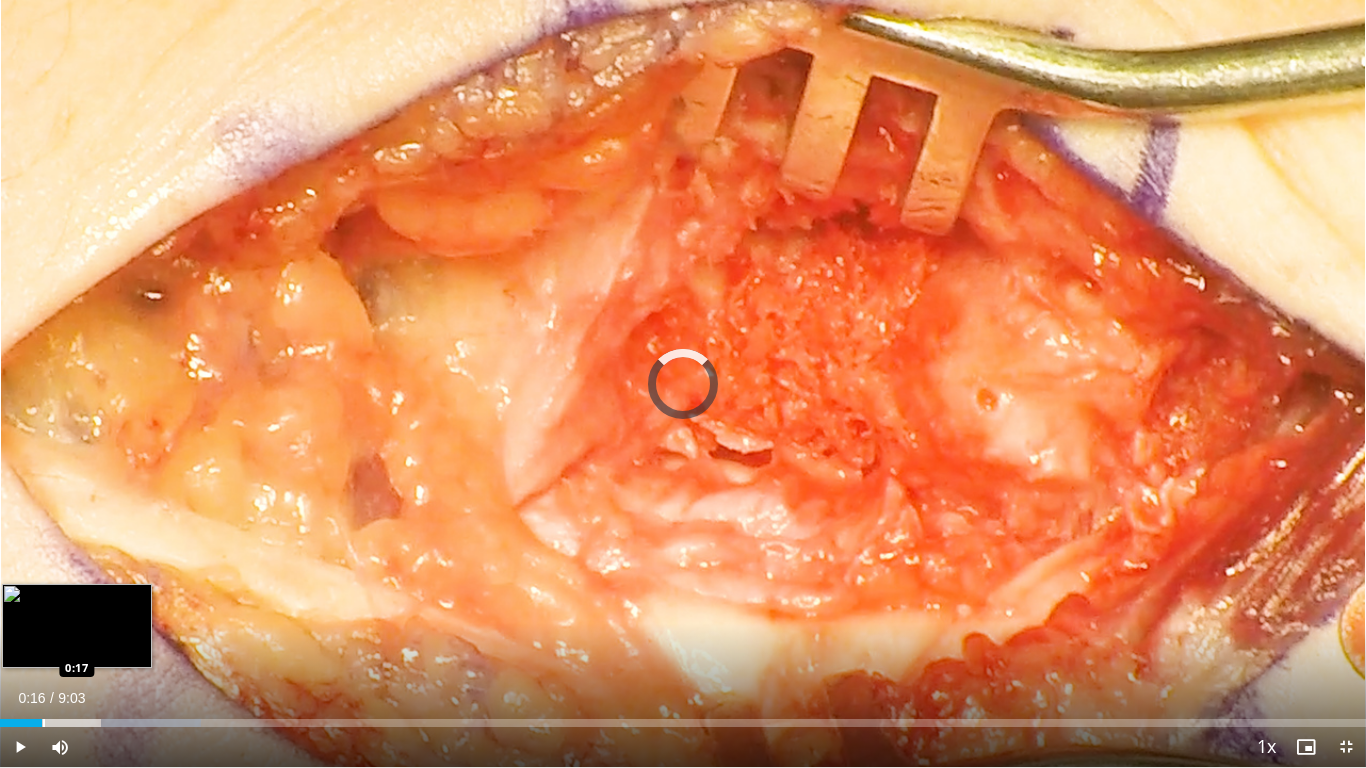 click on "Loaded :  14.74% 0:46 0:17" at bounding box center (683, 723) 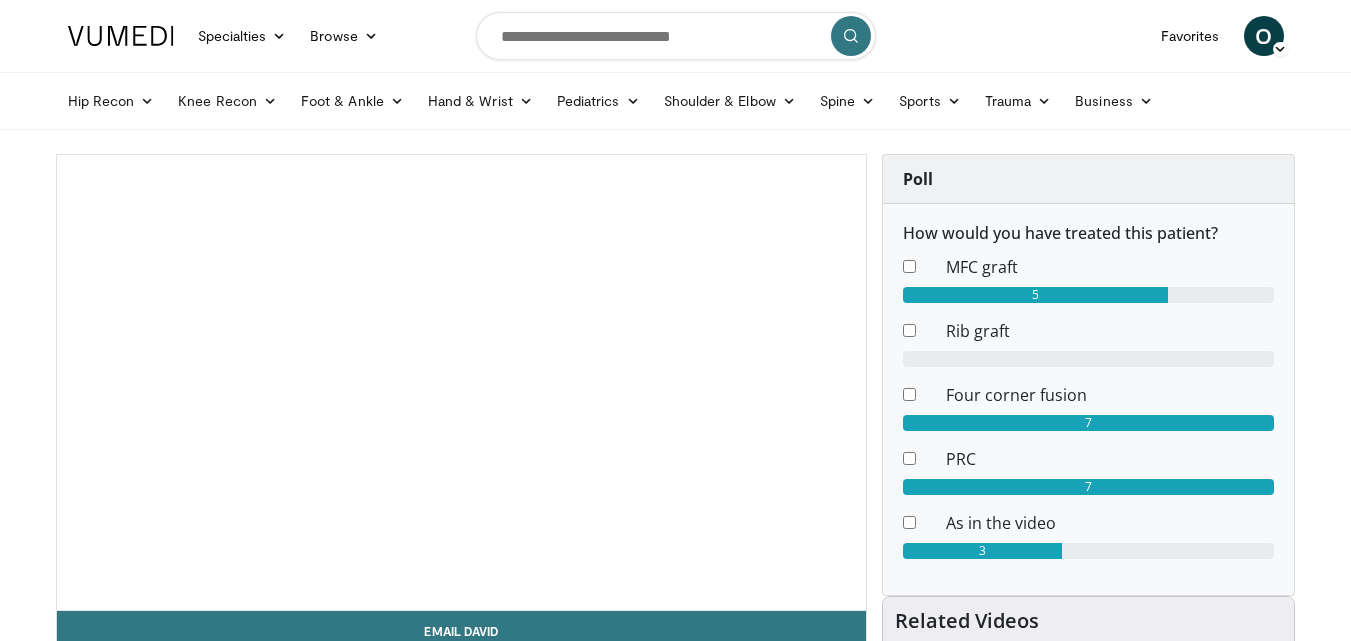 scroll, scrollTop: 0, scrollLeft: 0, axis: both 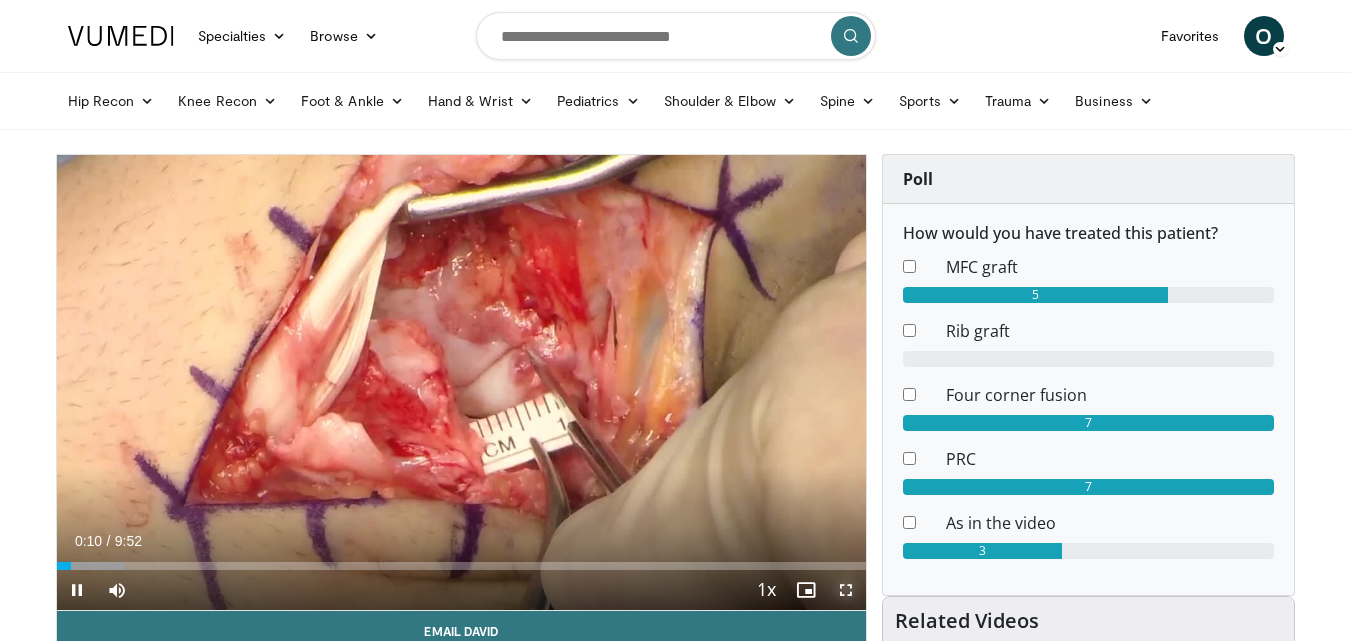 click at bounding box center [846, 590] 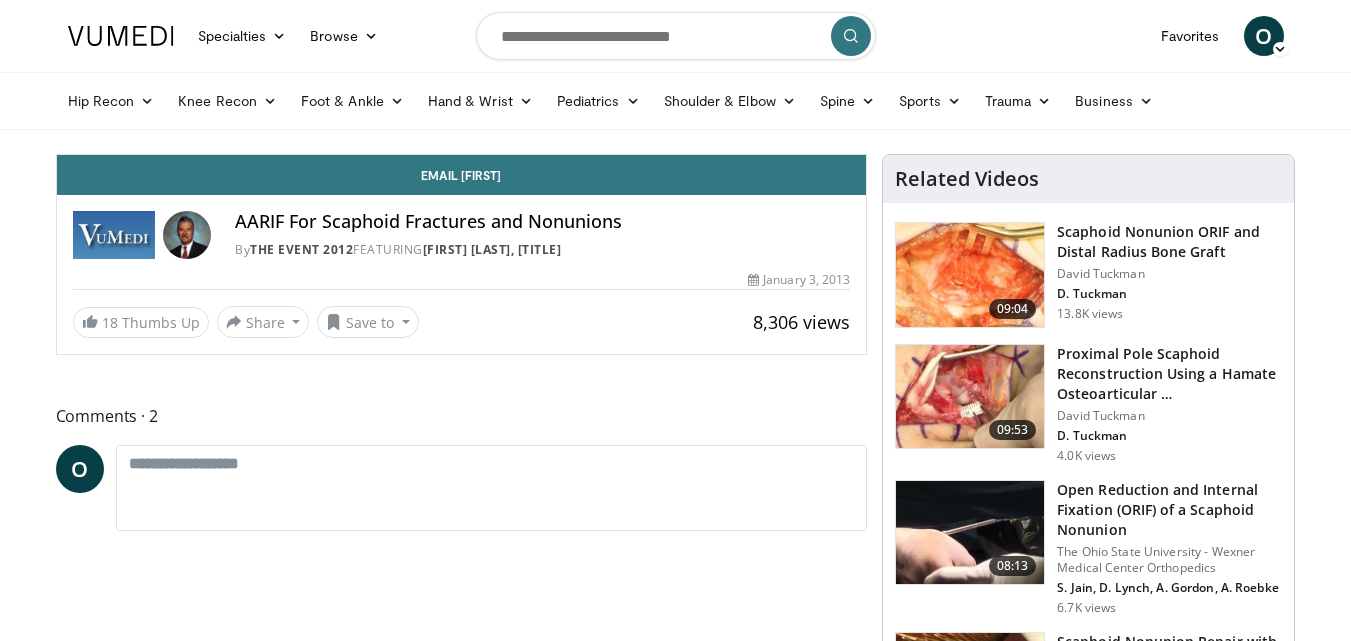 scroll, scrollTop: 0, scrollLeft: 0, axis: both 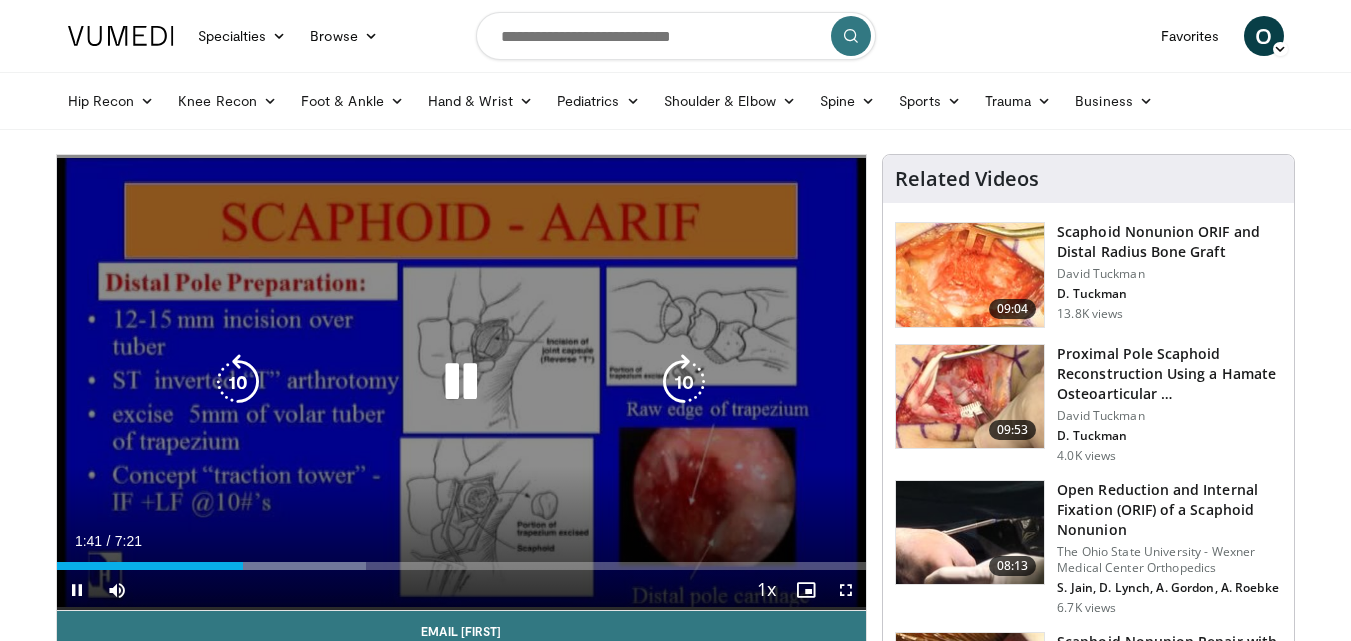 click on "10 seconds
Tap to unmute" at bounding box center (462, 382) 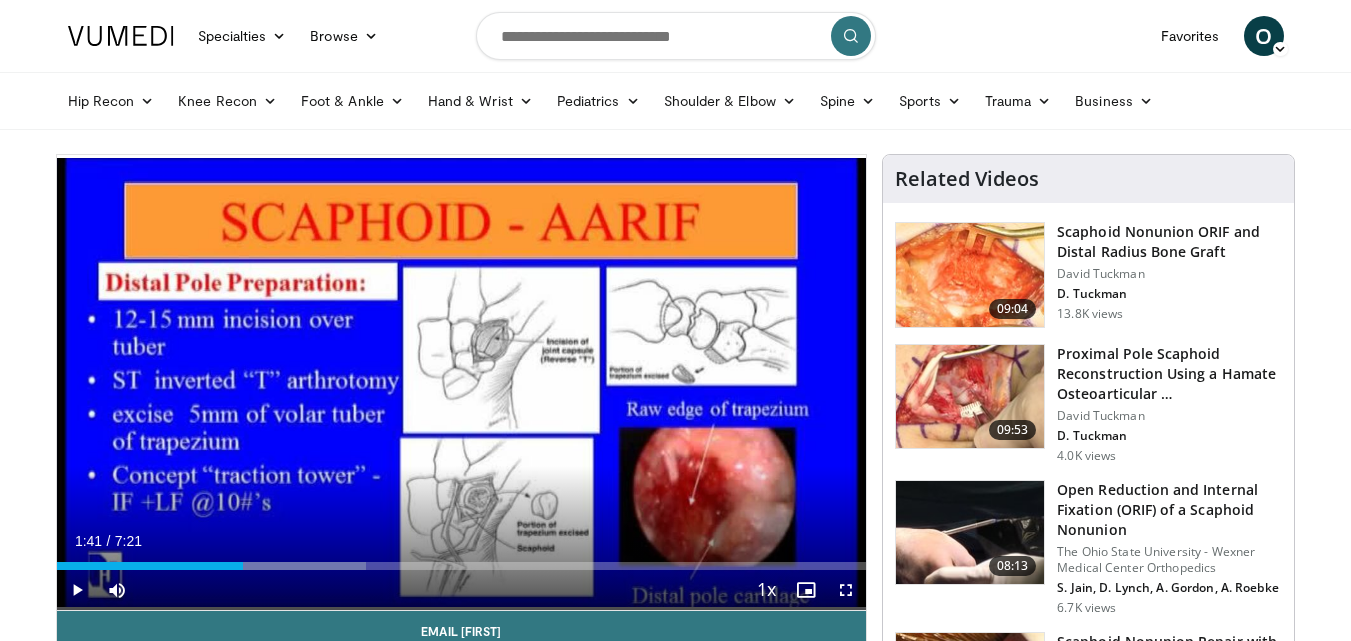 click at bounding box center (970, 275) 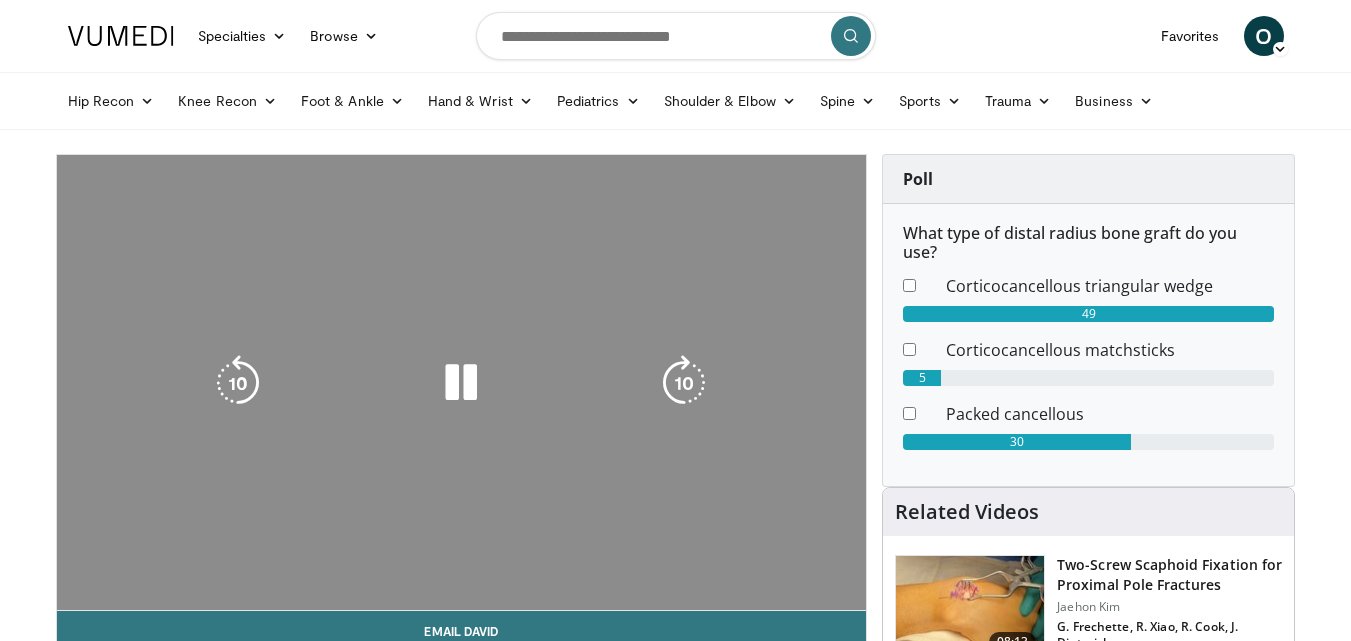 scroll, scrollTop: 0, scrollLeft: 0, axis: both 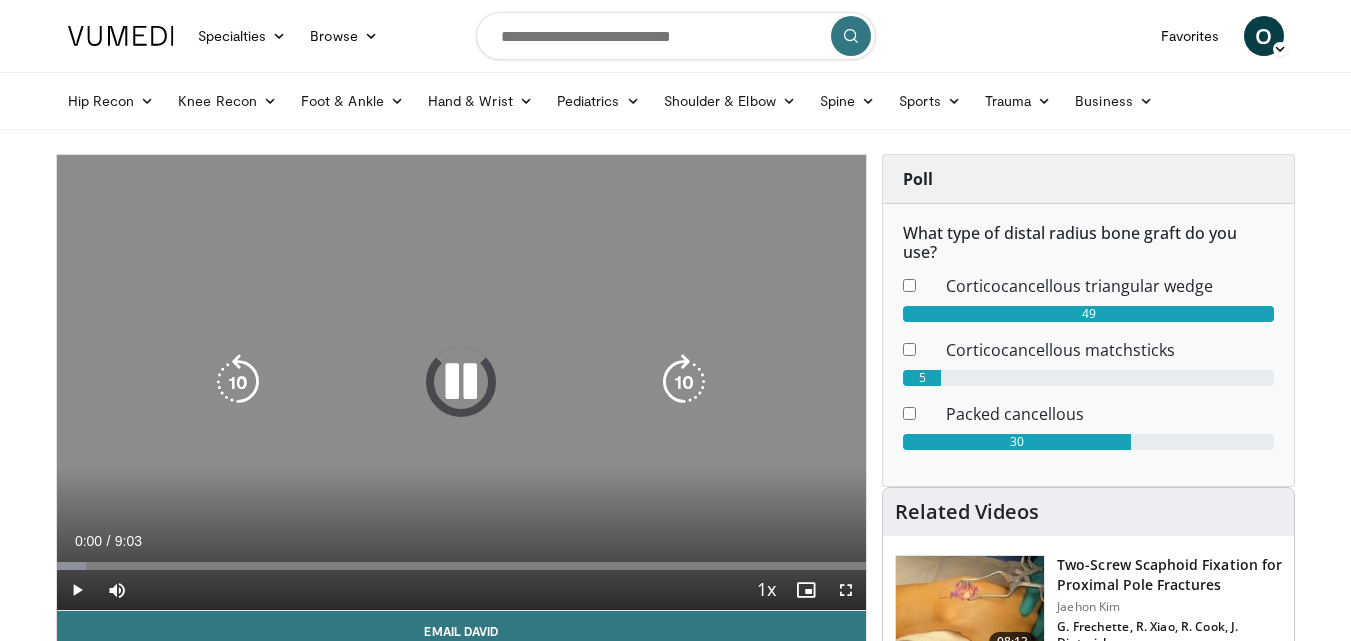 click on "10 seconds
Tap to unmute" at bounding box center [462, 382] 